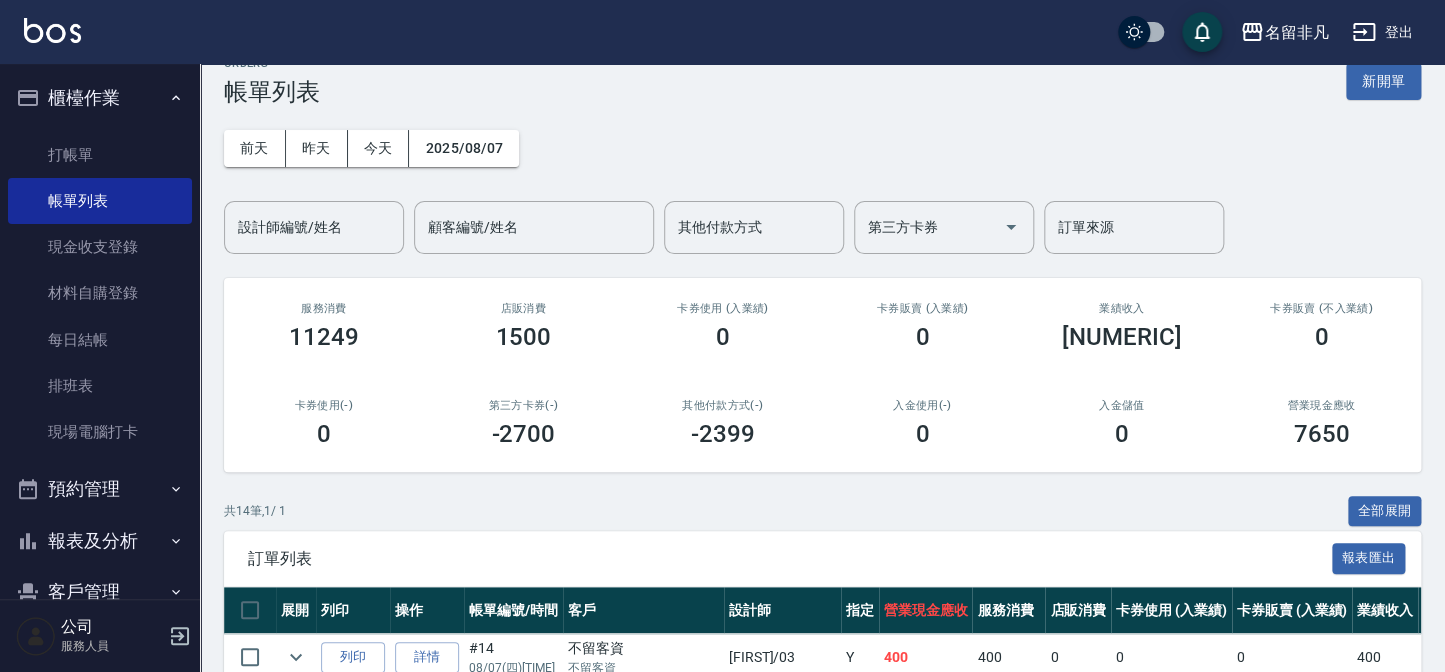scroll, scrollTop: 0, scrollLeft: 0, axis: both 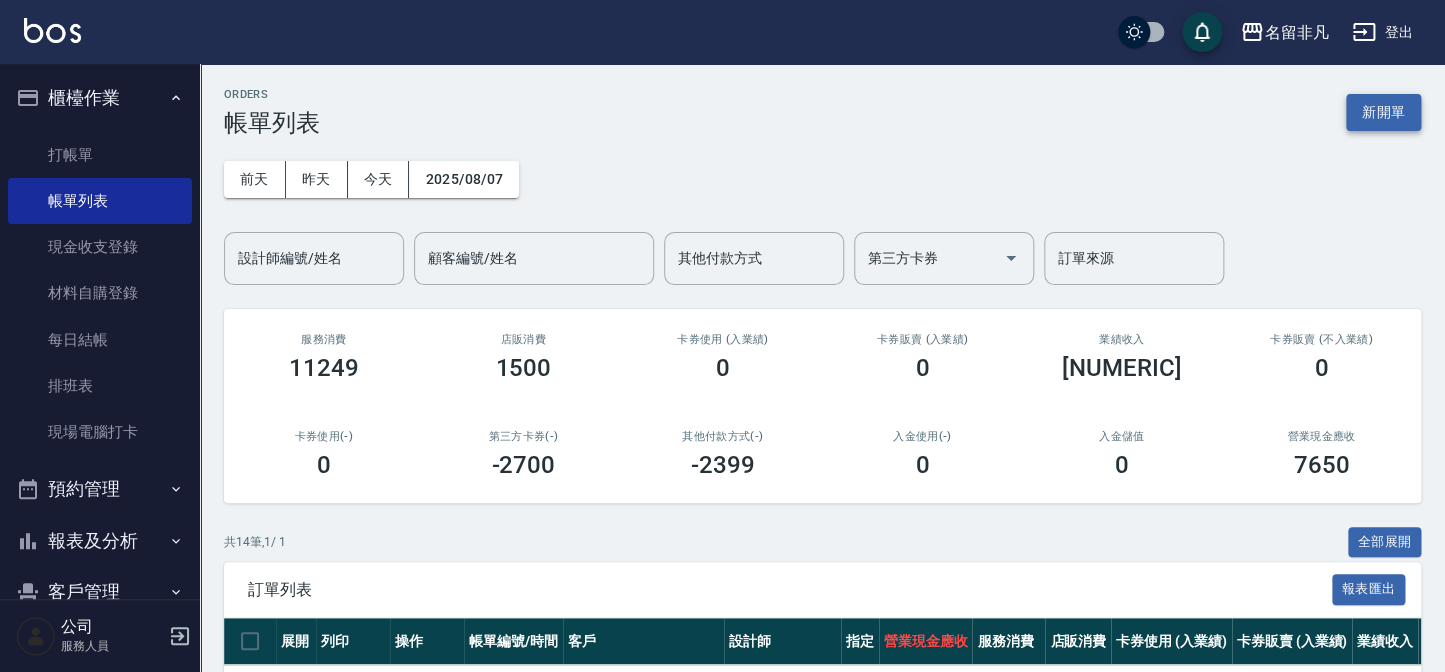 click on "新開單" at bounding box center [1383, 112] 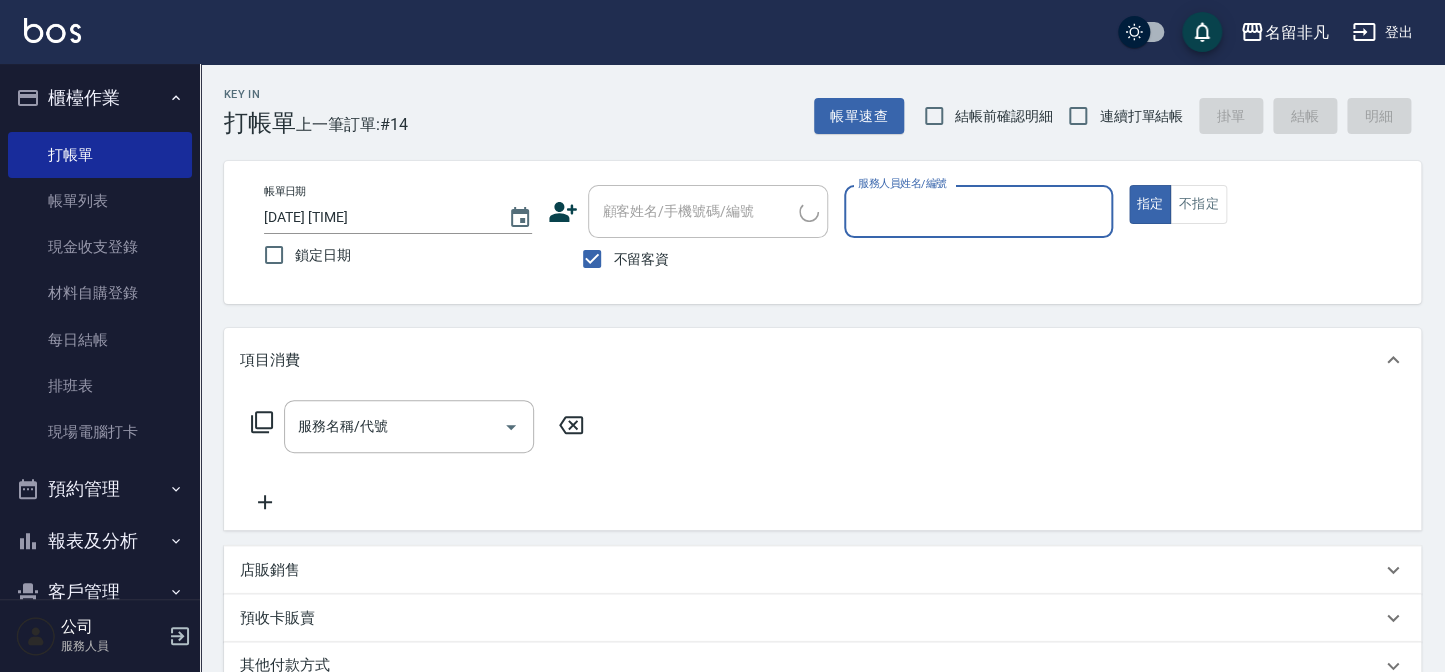 click on "服務人員姓名/編號" at bounding box center [978, 211] 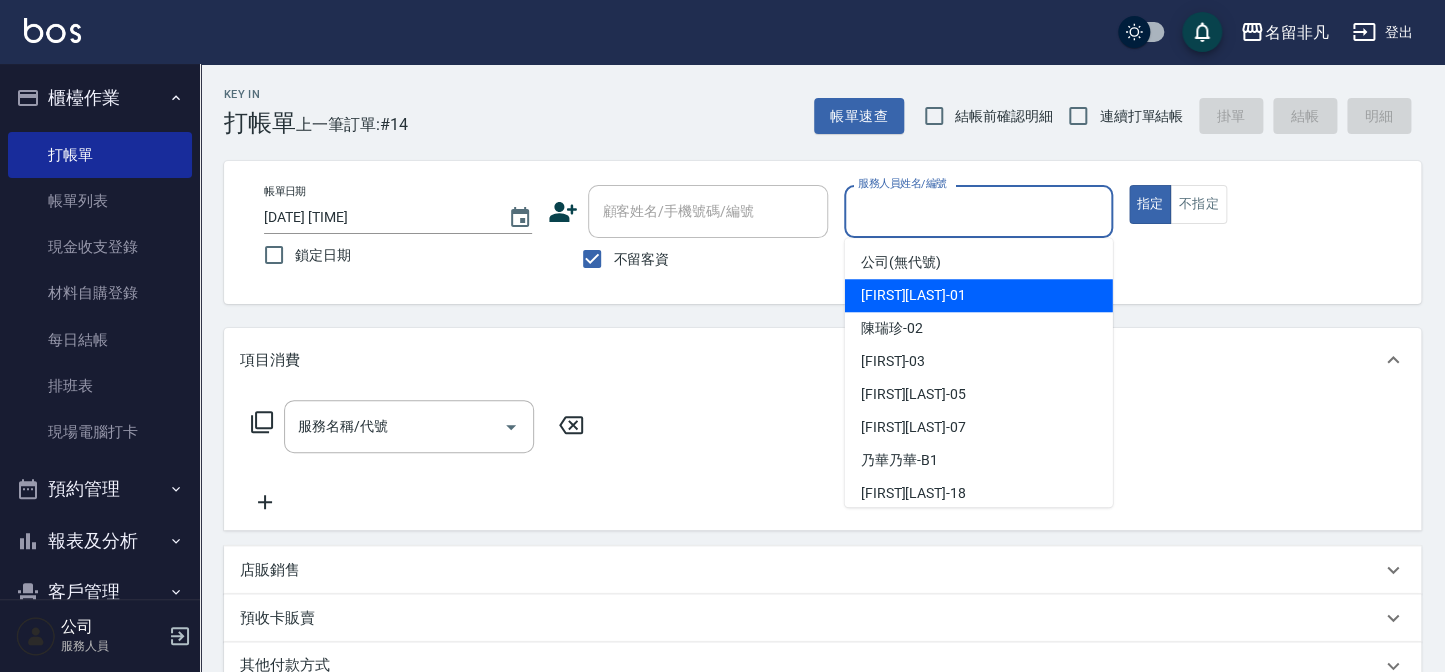 click on "[FIRST][LAST]-[NUMERIC]" at bounding box center (979, 295) 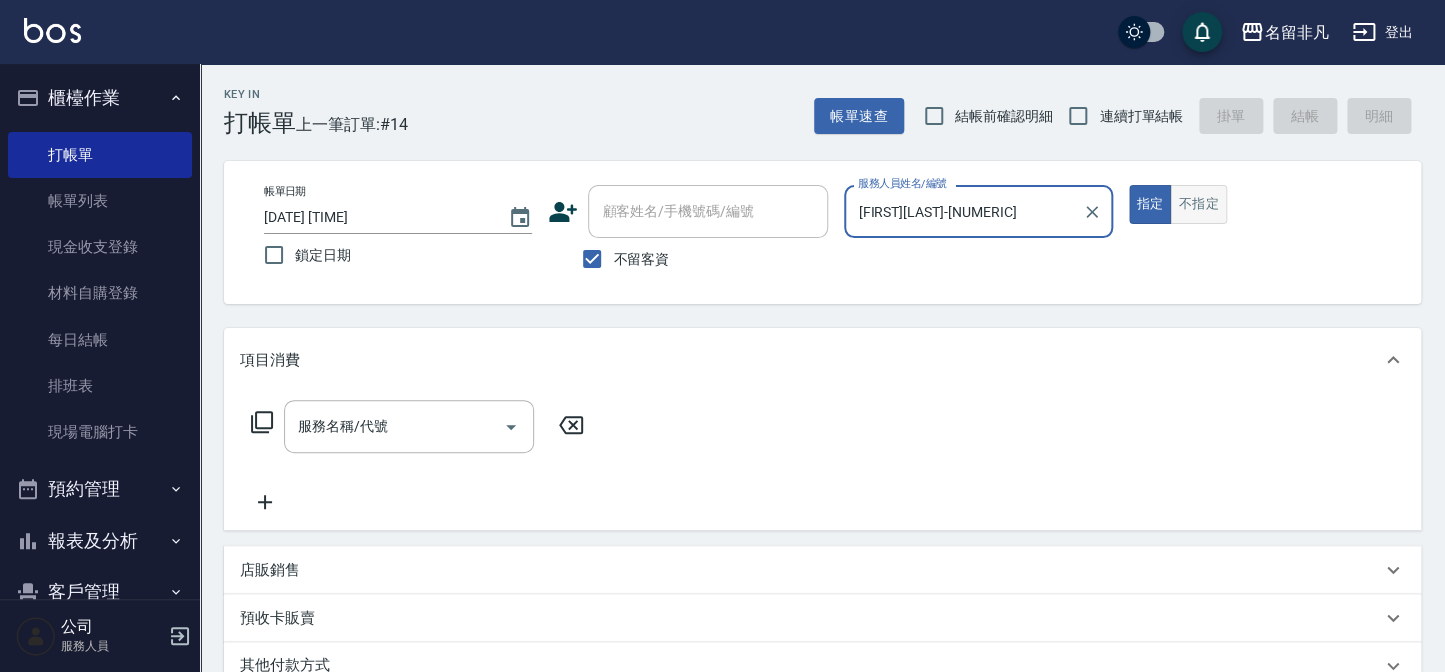 click on "不指定" at bounding box center [1198, 204] 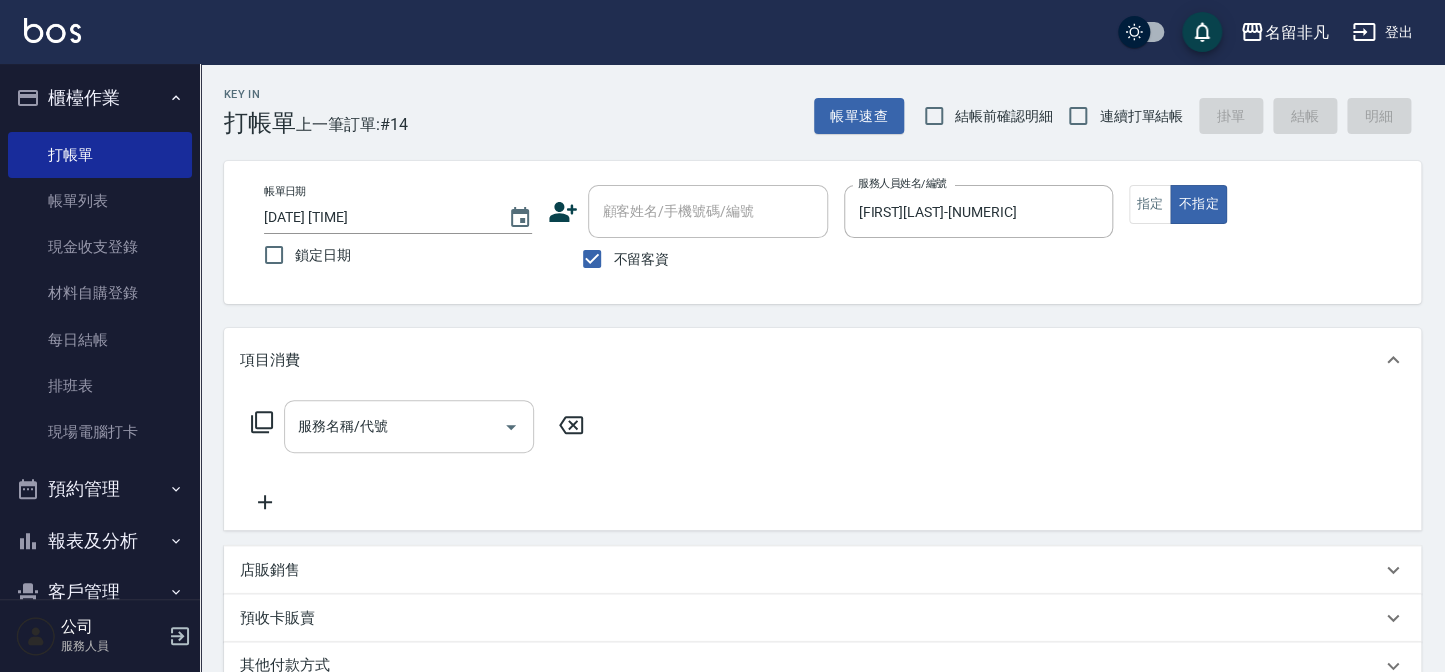 click on "服務名稱/代號" at bounding box center (394, 426) 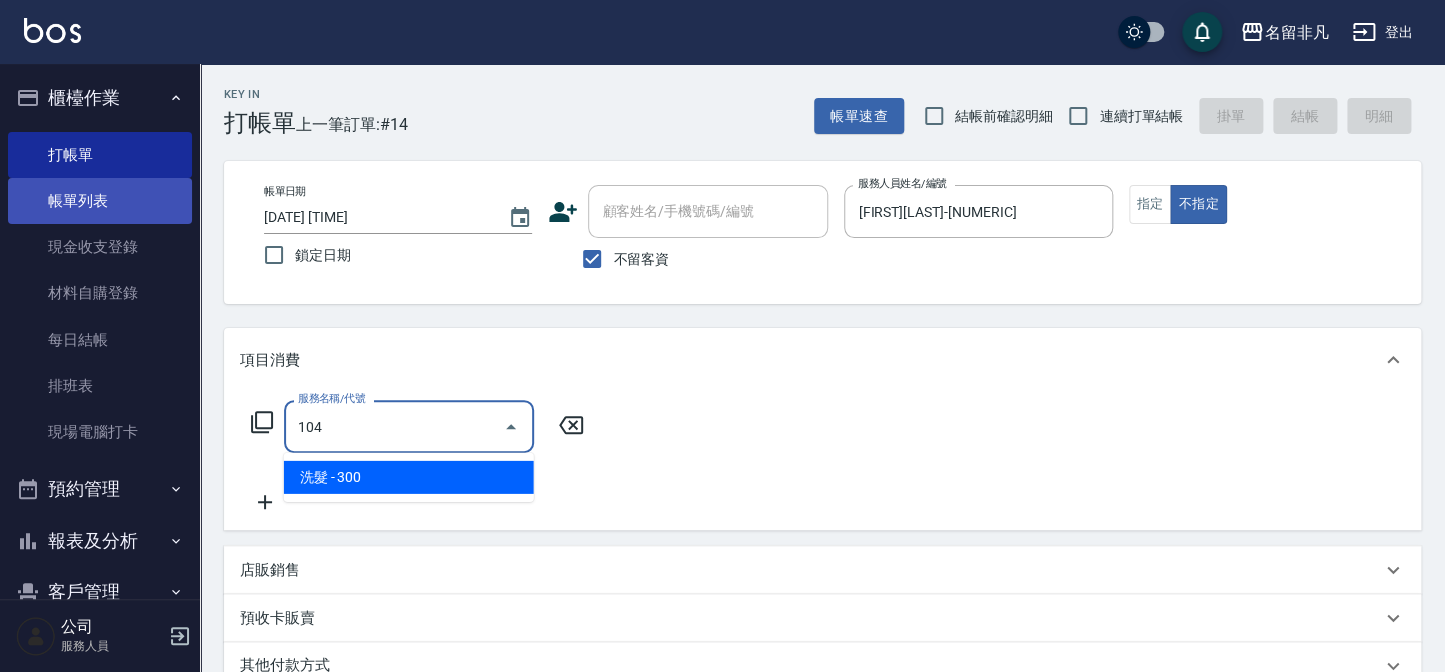 type on "洗髮(104)" 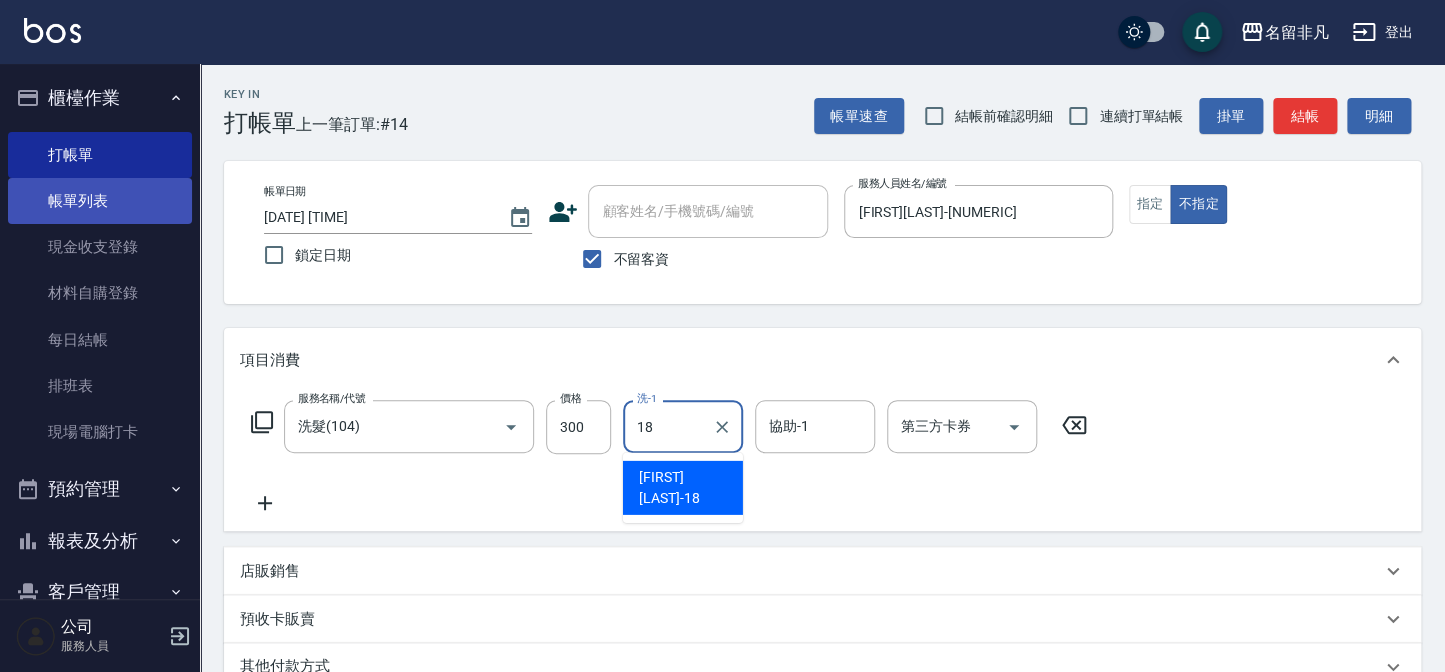 type on "[FIRST][LAST]-[NUMERIC]" 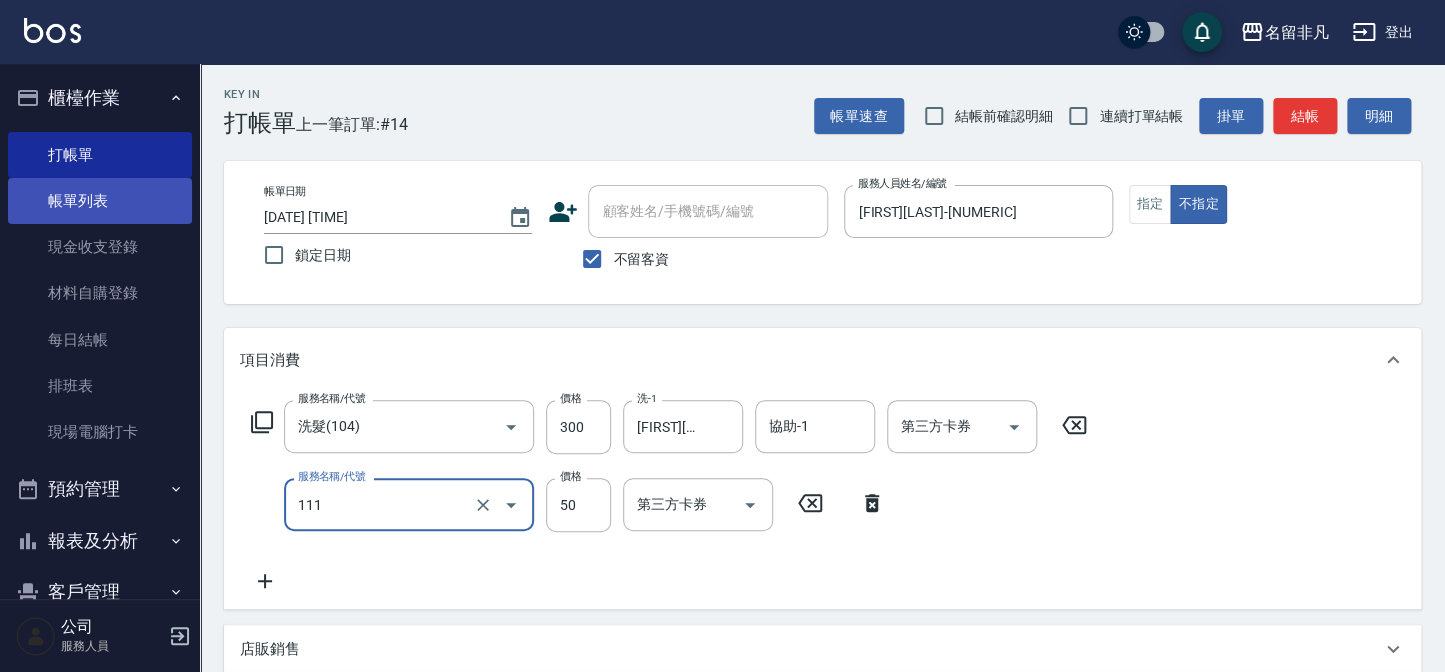 type on "上捲(111)" 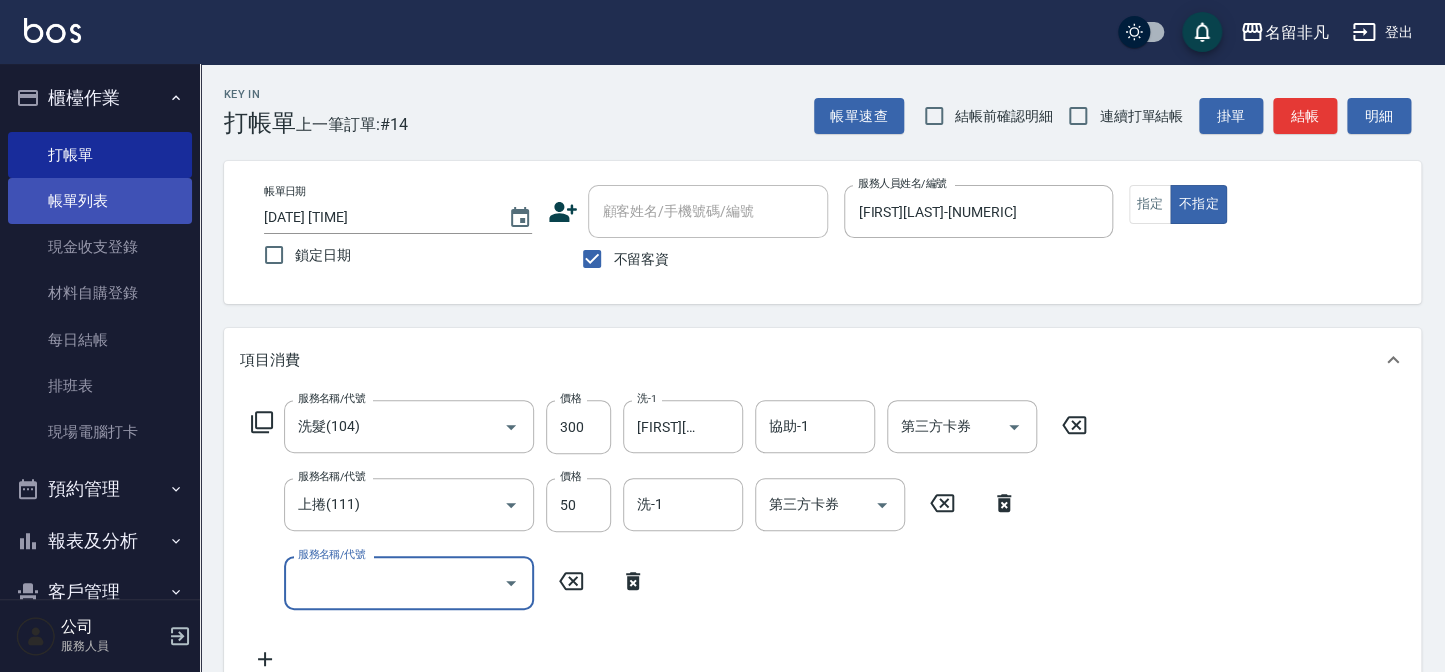type on "0" 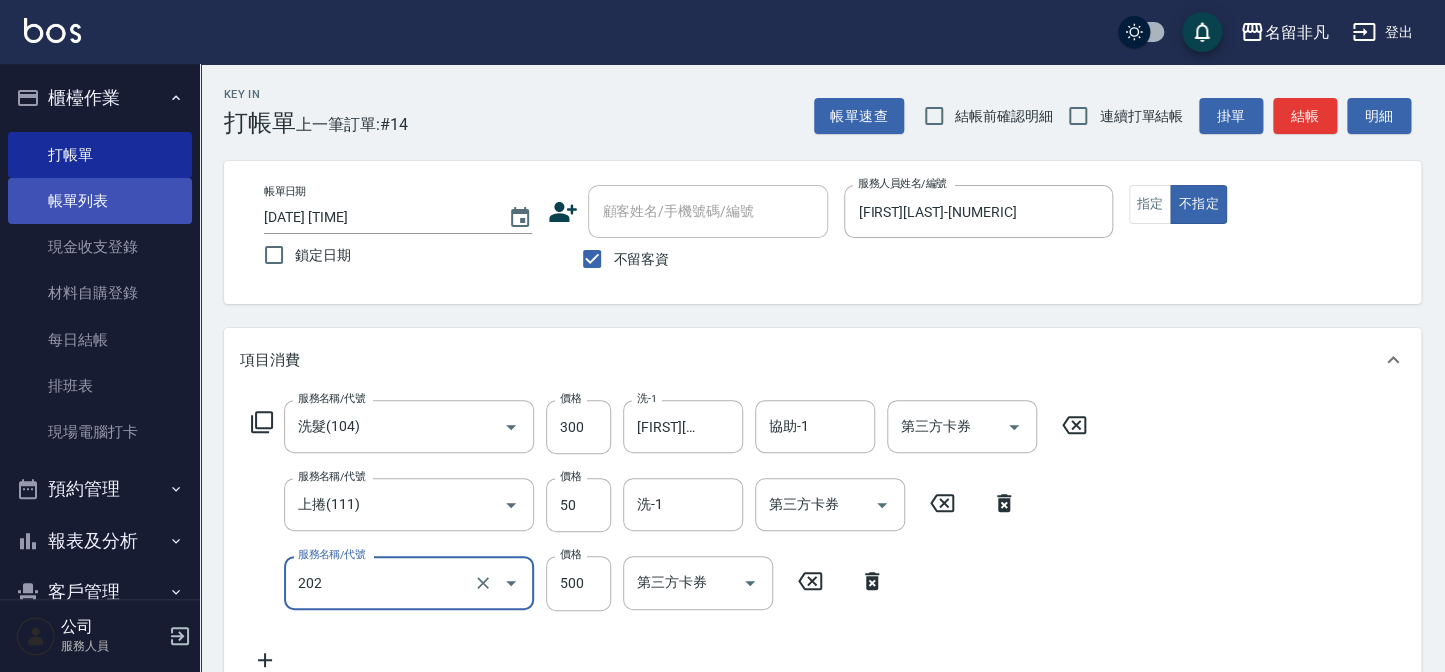 type on "剪髮(202)" 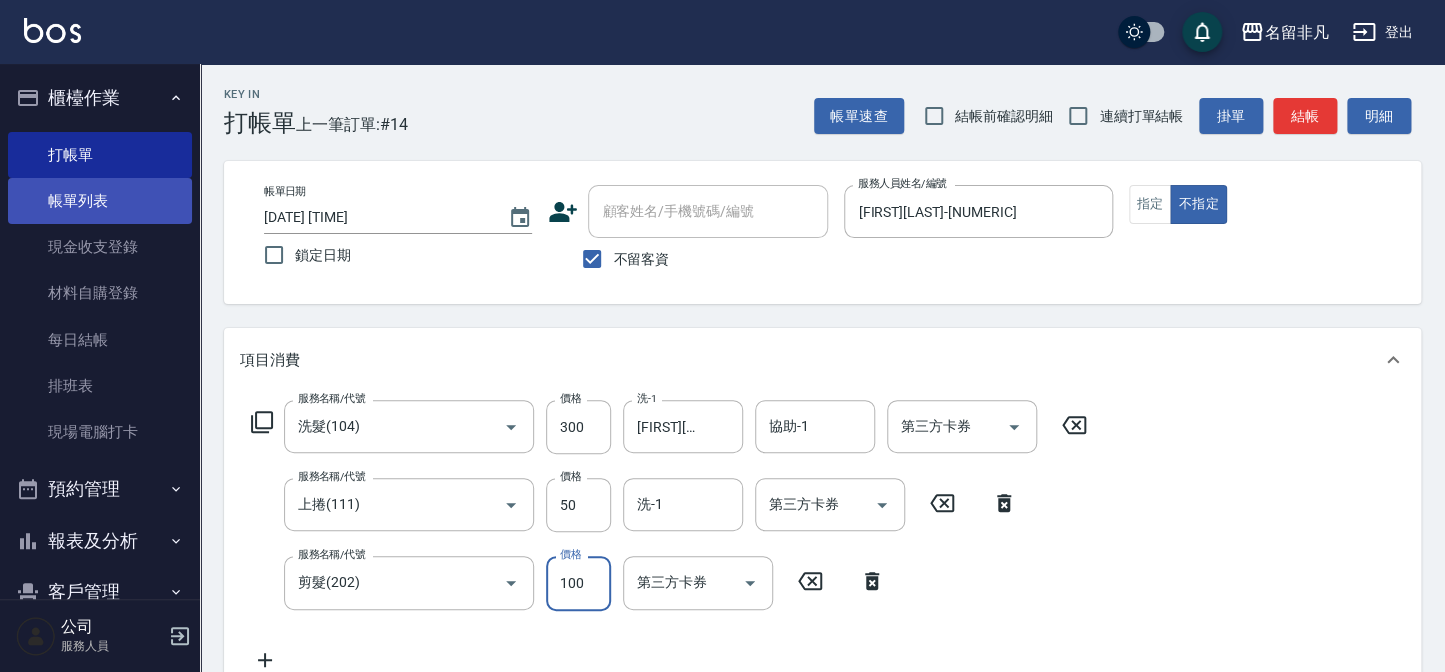 type on "100" 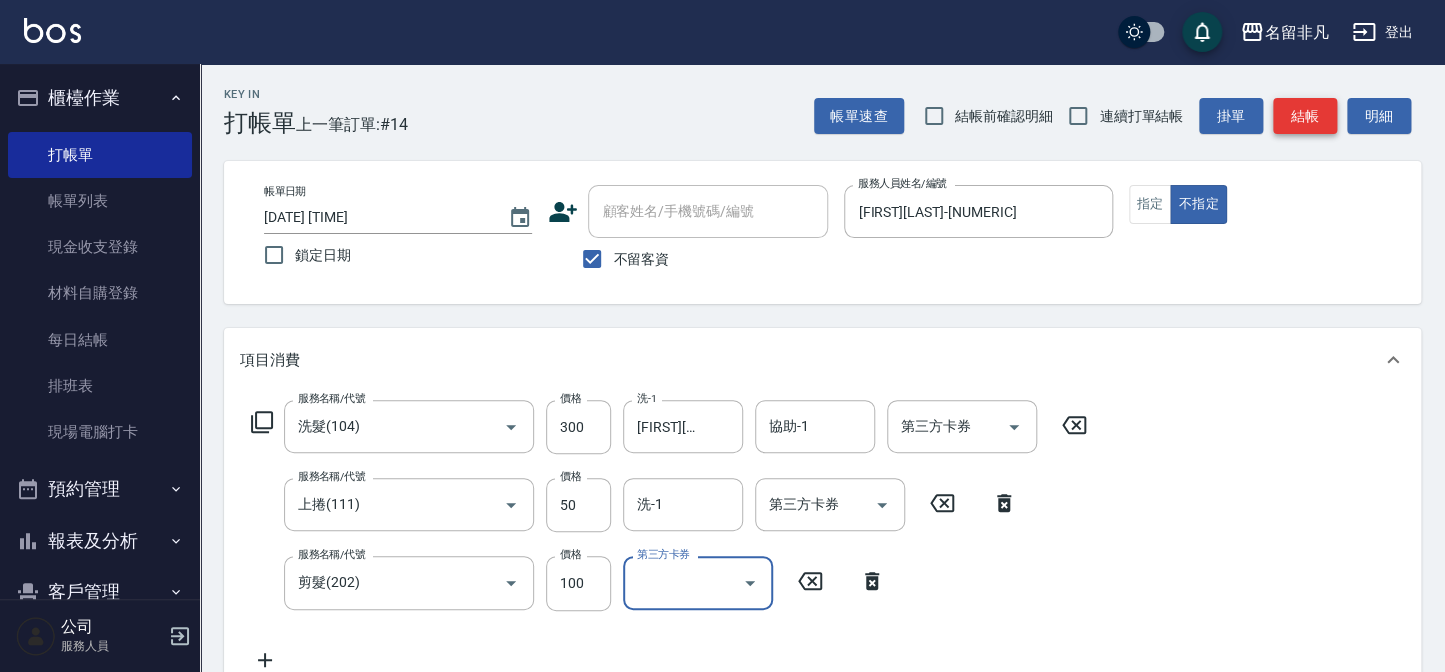 click on "結帳" at bounding box center [1305, 116] 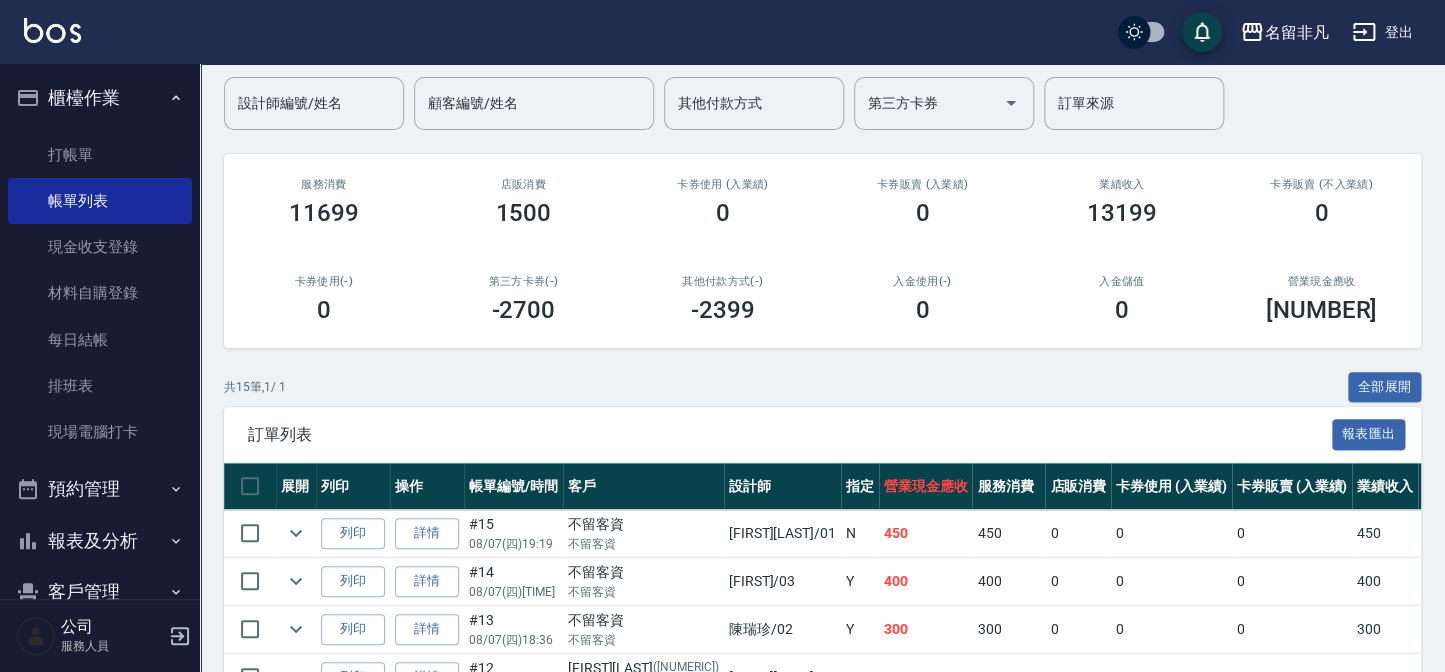 scroll, scrollTop: 363, scrollLeft: 0, axis: vertical 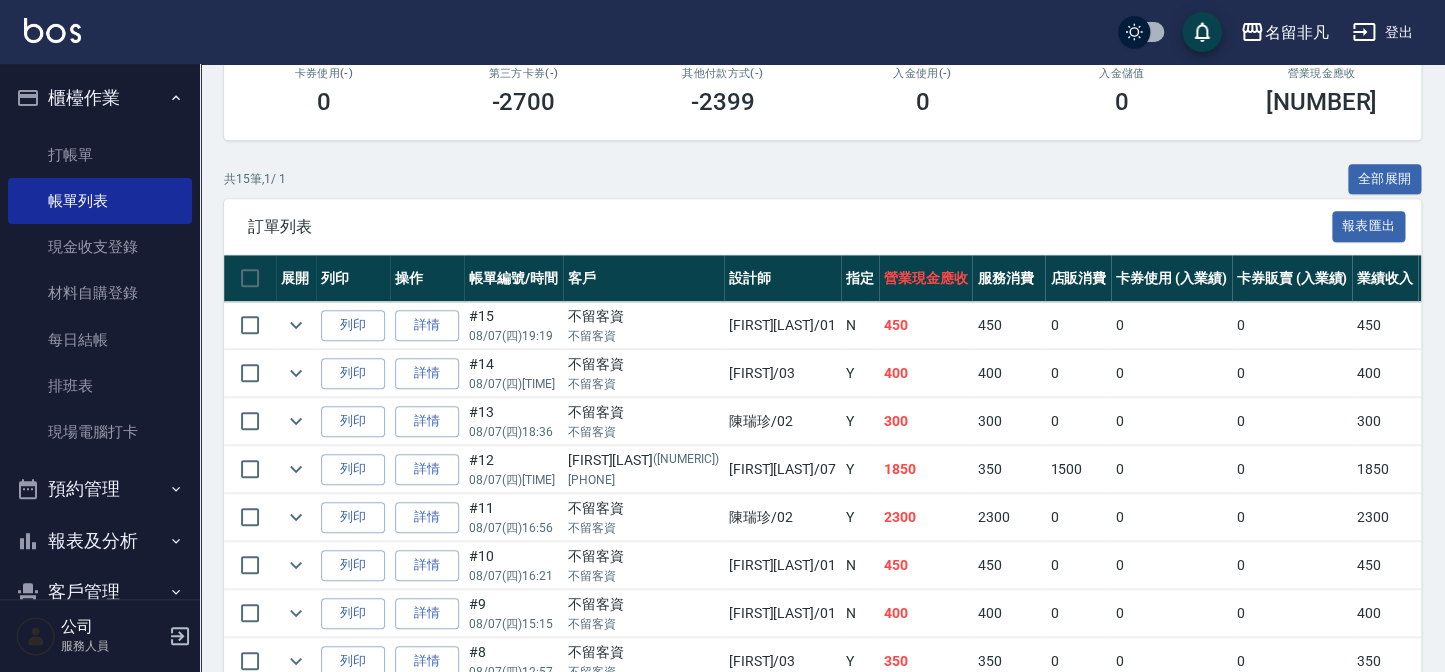 click on "櫃檯作業" at bounding box center (100, 98) 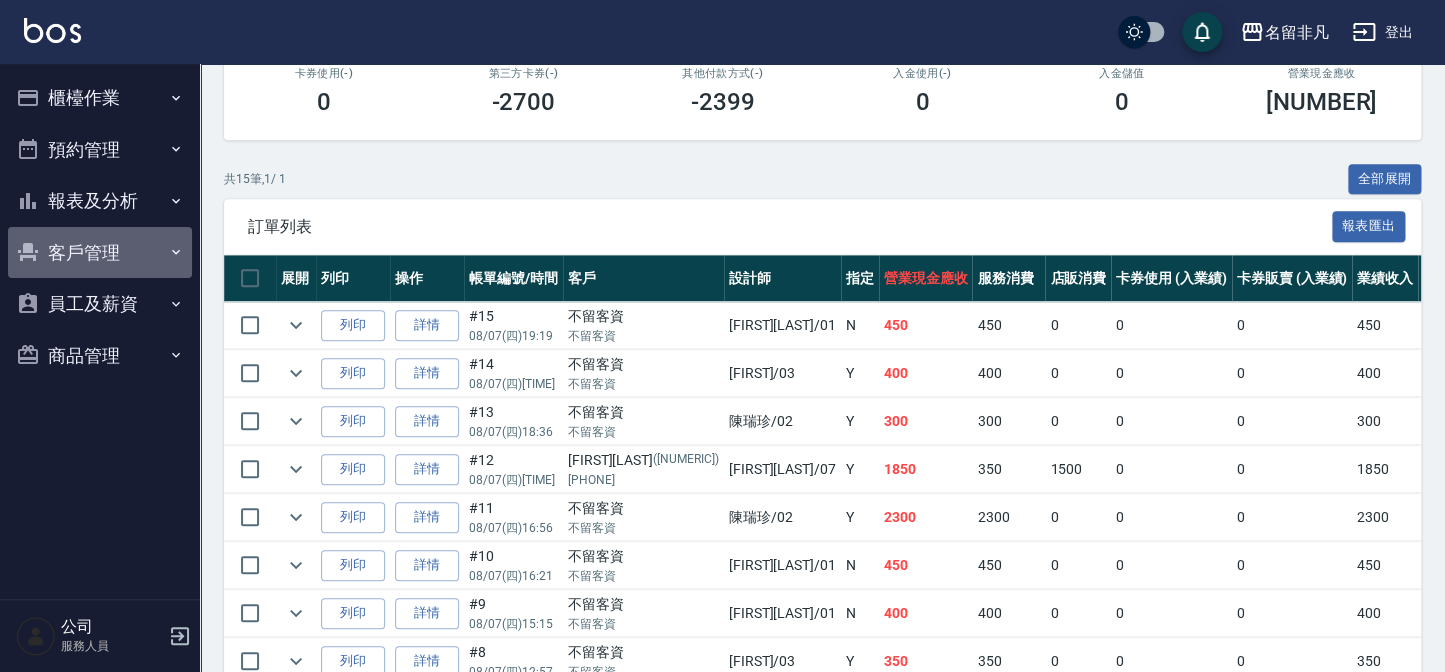 click on "客戶管理" at bounding box center [100, 253] 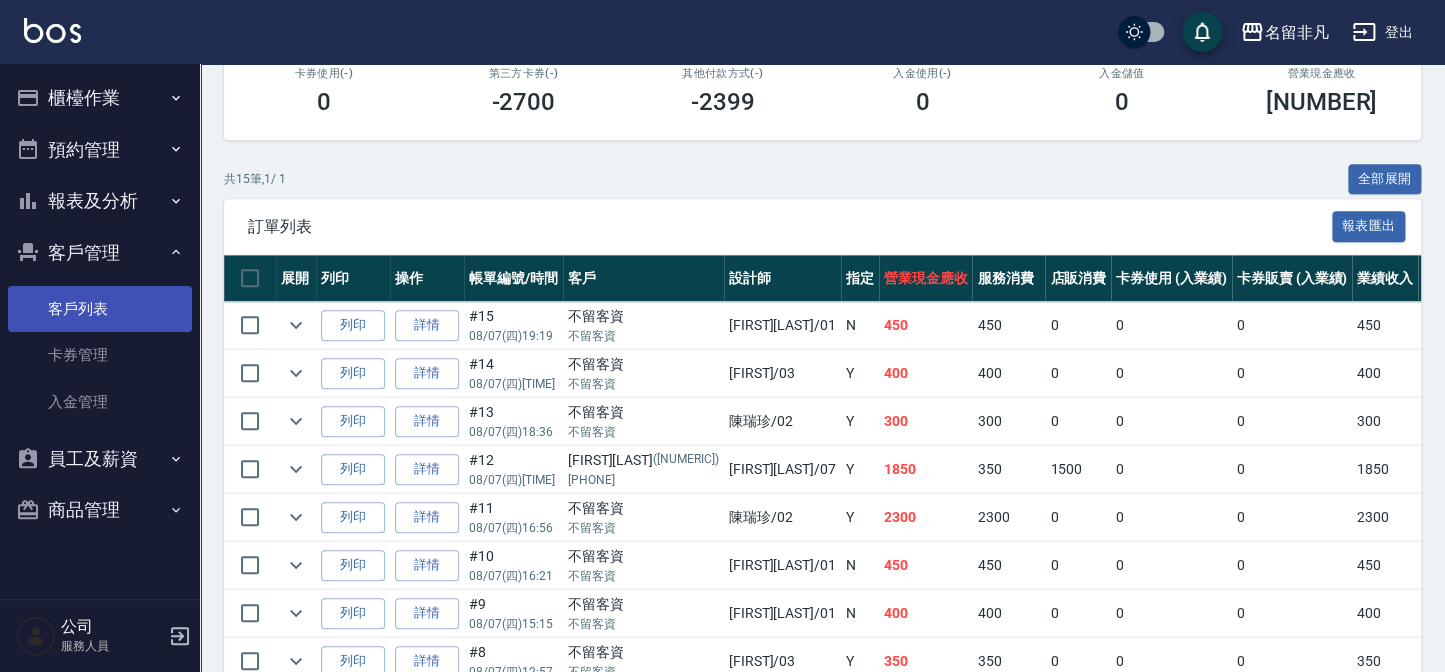 click on "客戶列表" at bounding box center [100, 309] 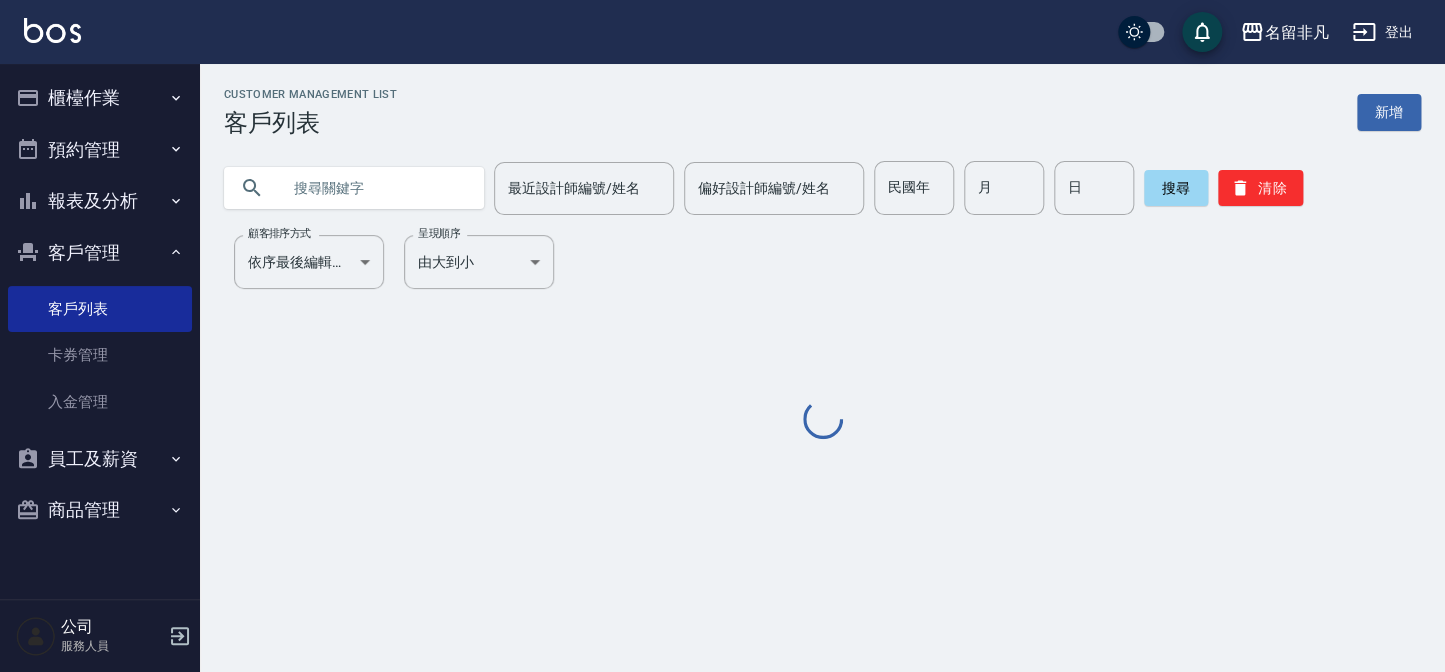 scroll, scrollTop: 0, scrollLeft: 0, axis: both 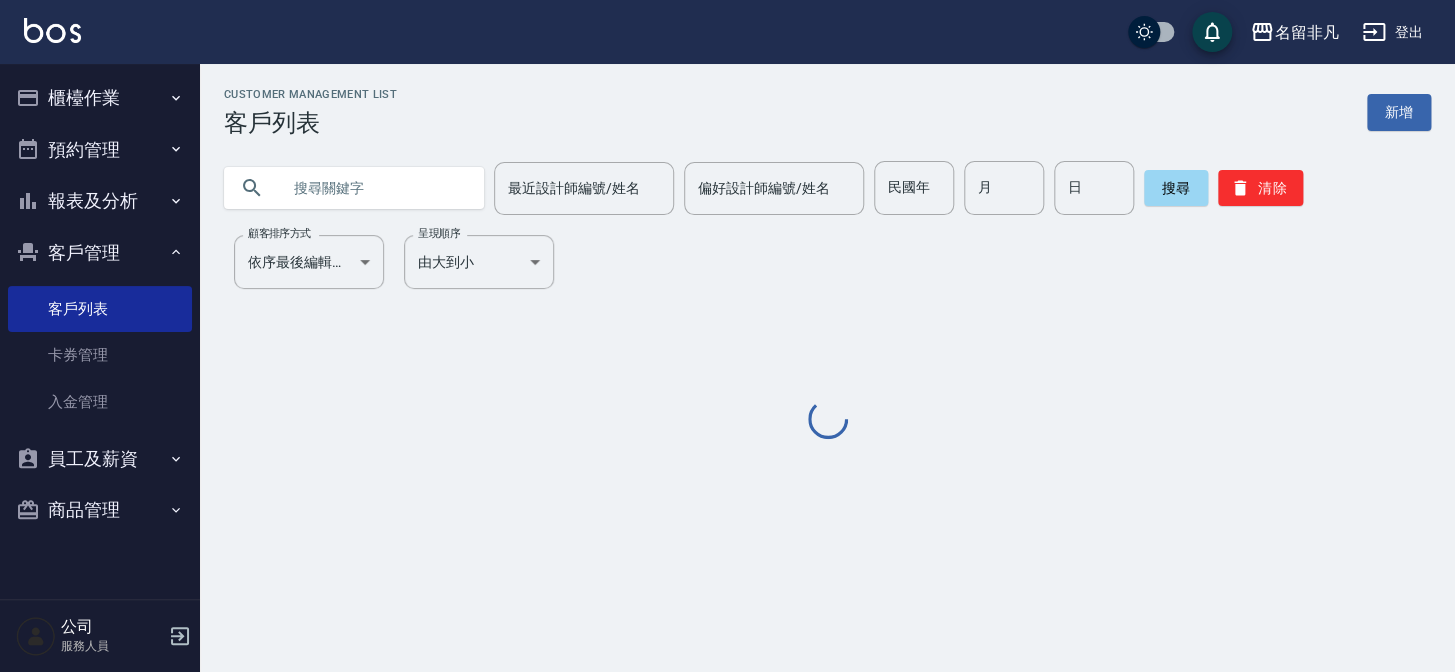 click at bounding box center [374, 188] 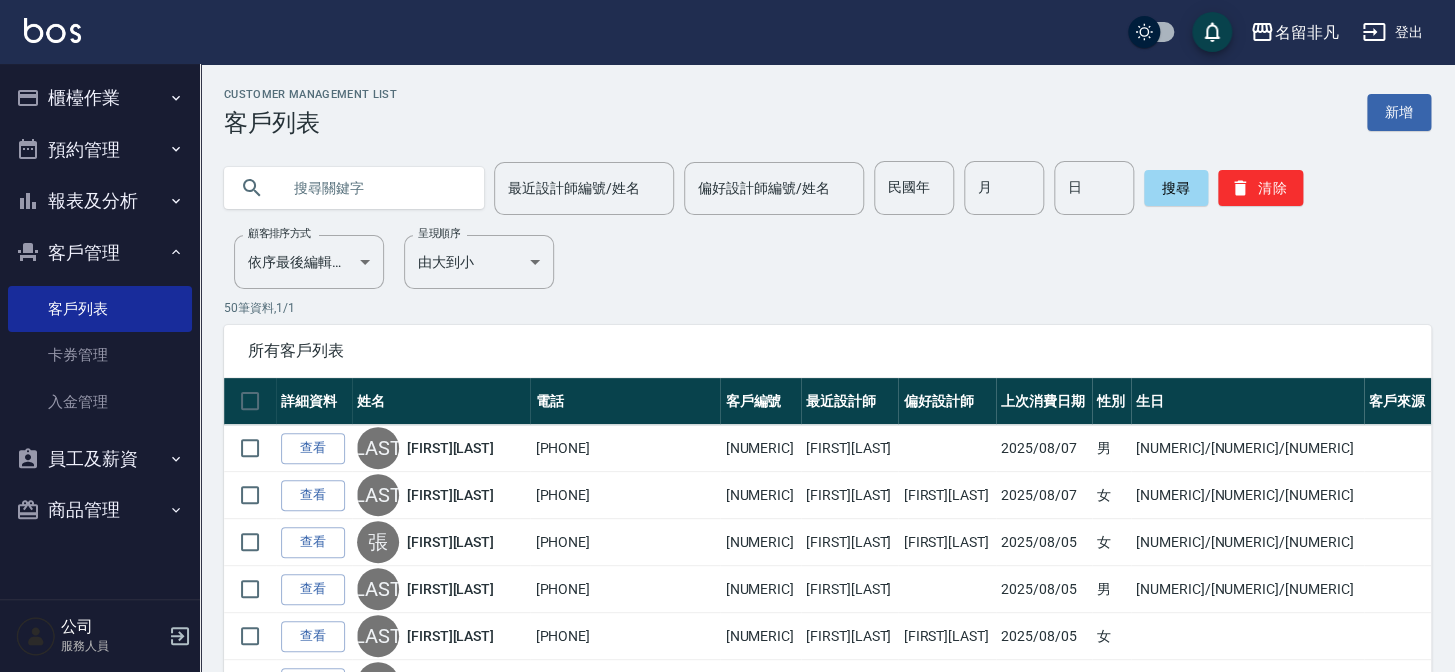 click at bounding box center [374, 188] 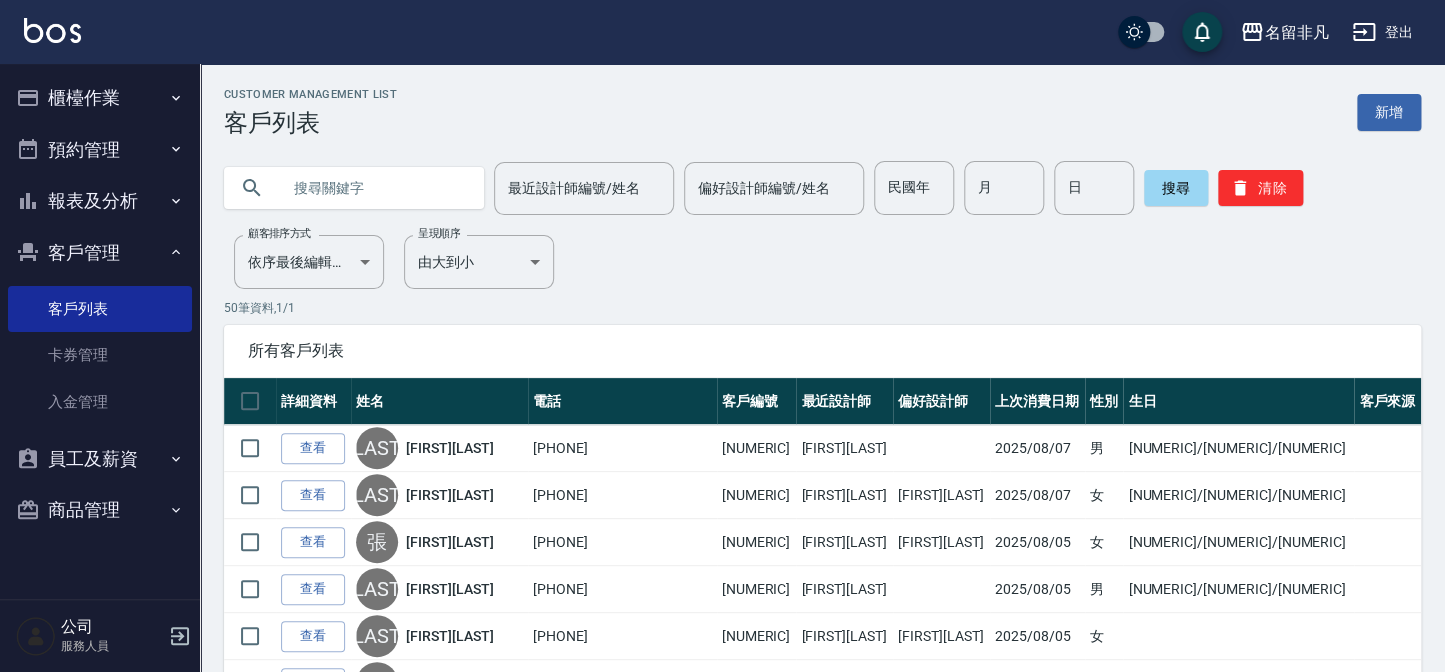 click at bounding box center [374, 188] 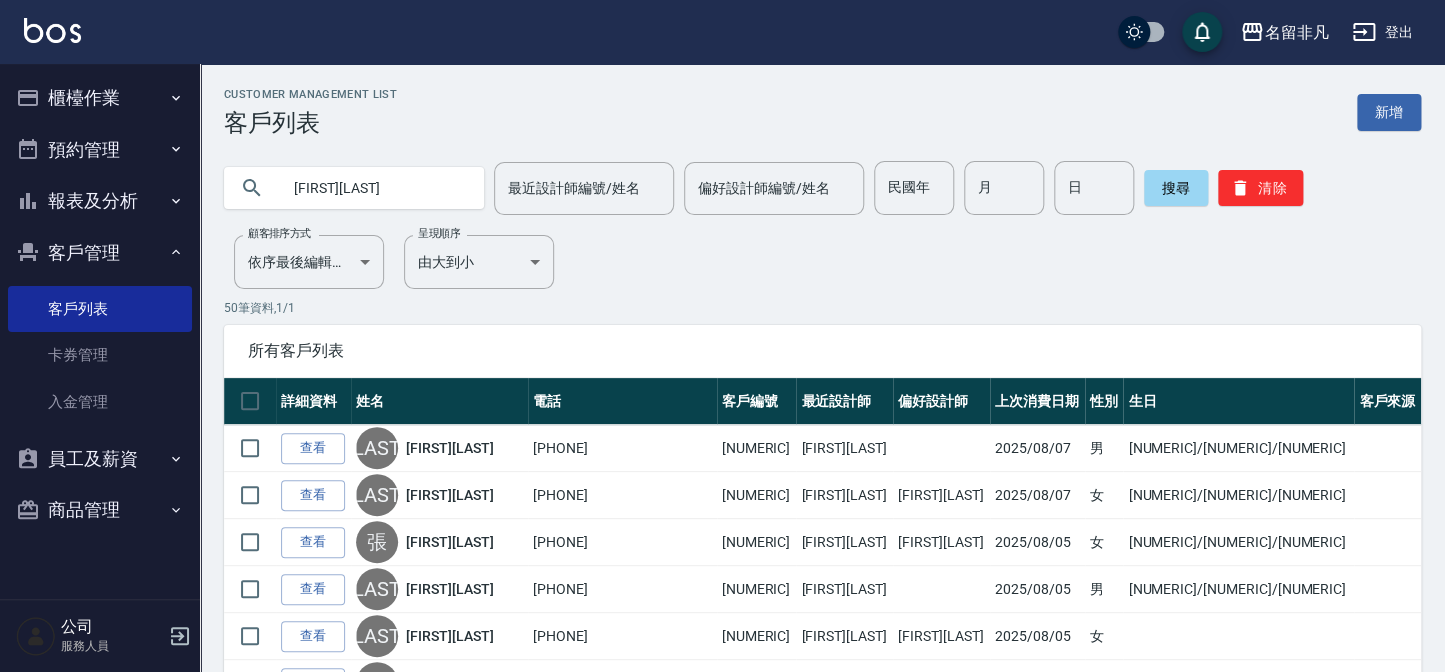 type on "[FIRST][LAST]" 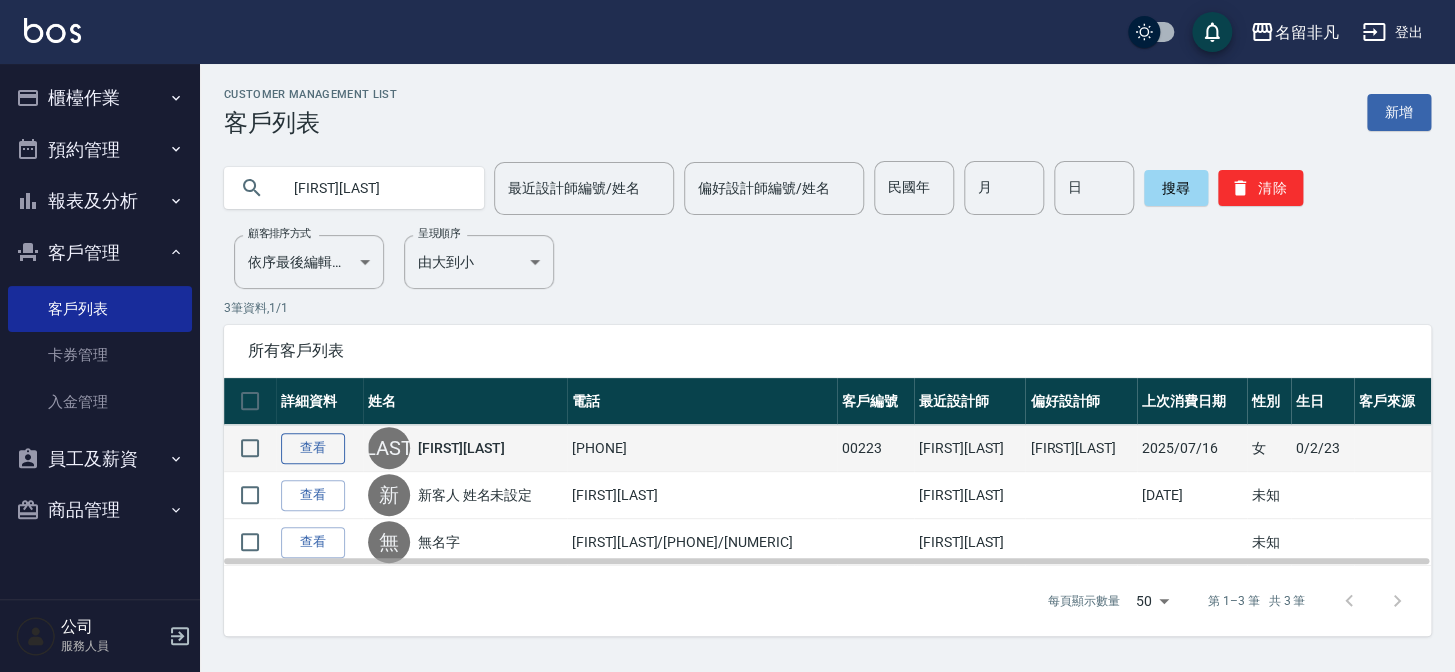 click on "查看" at bounding box center [313, 448] 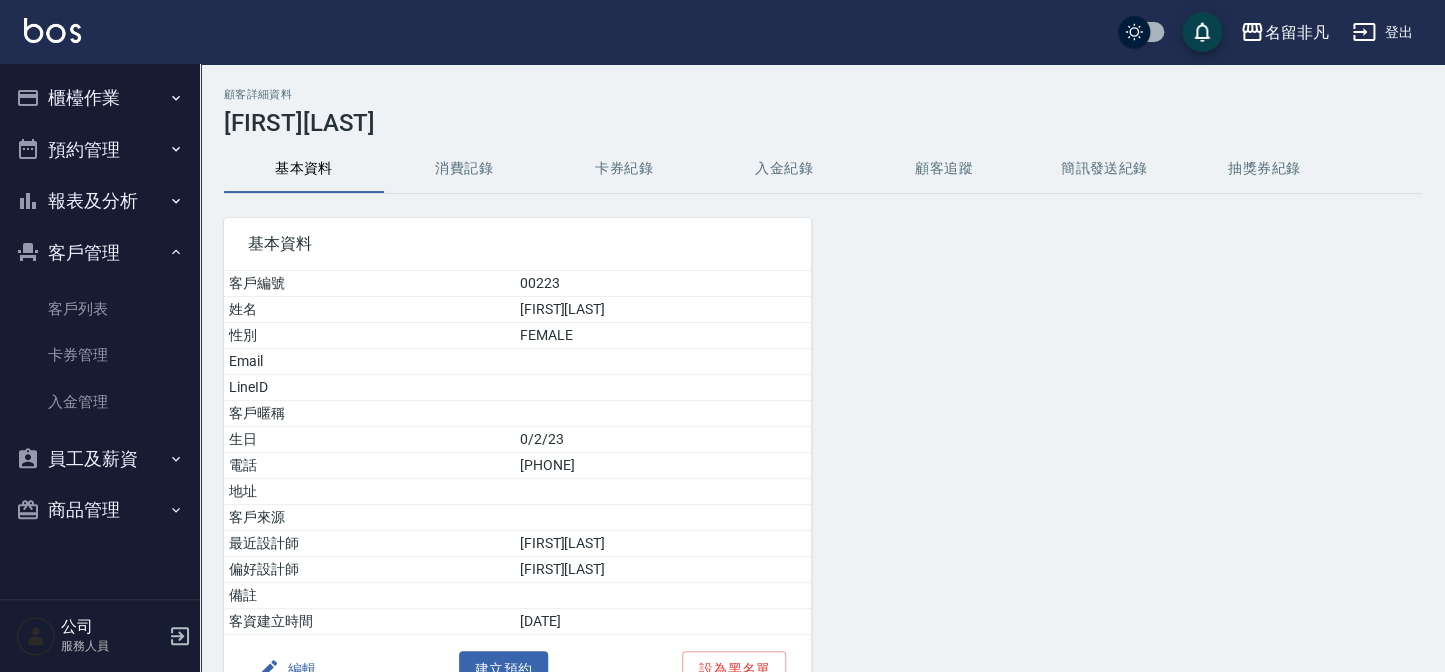 click on "消費記錄" at bounding box center (464, 169) 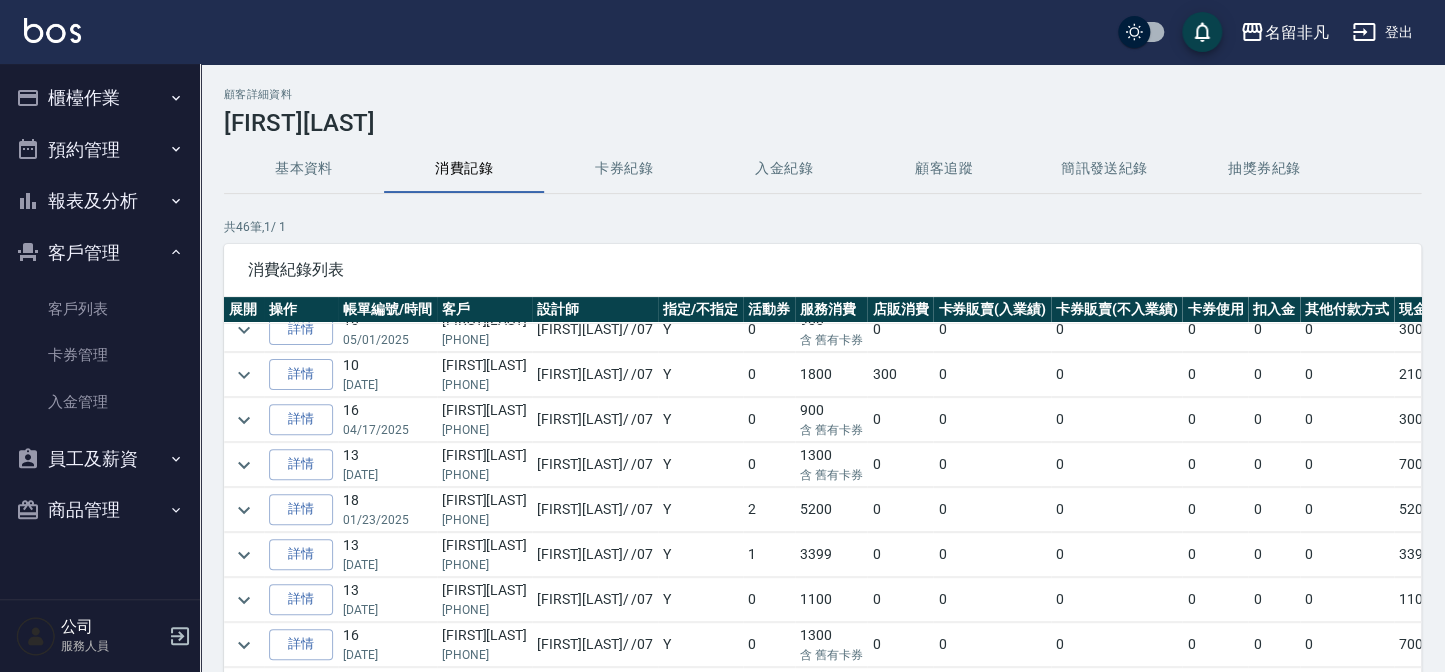 scroll, scrollTop: 181, scrollLeft: 0, axis: vertical 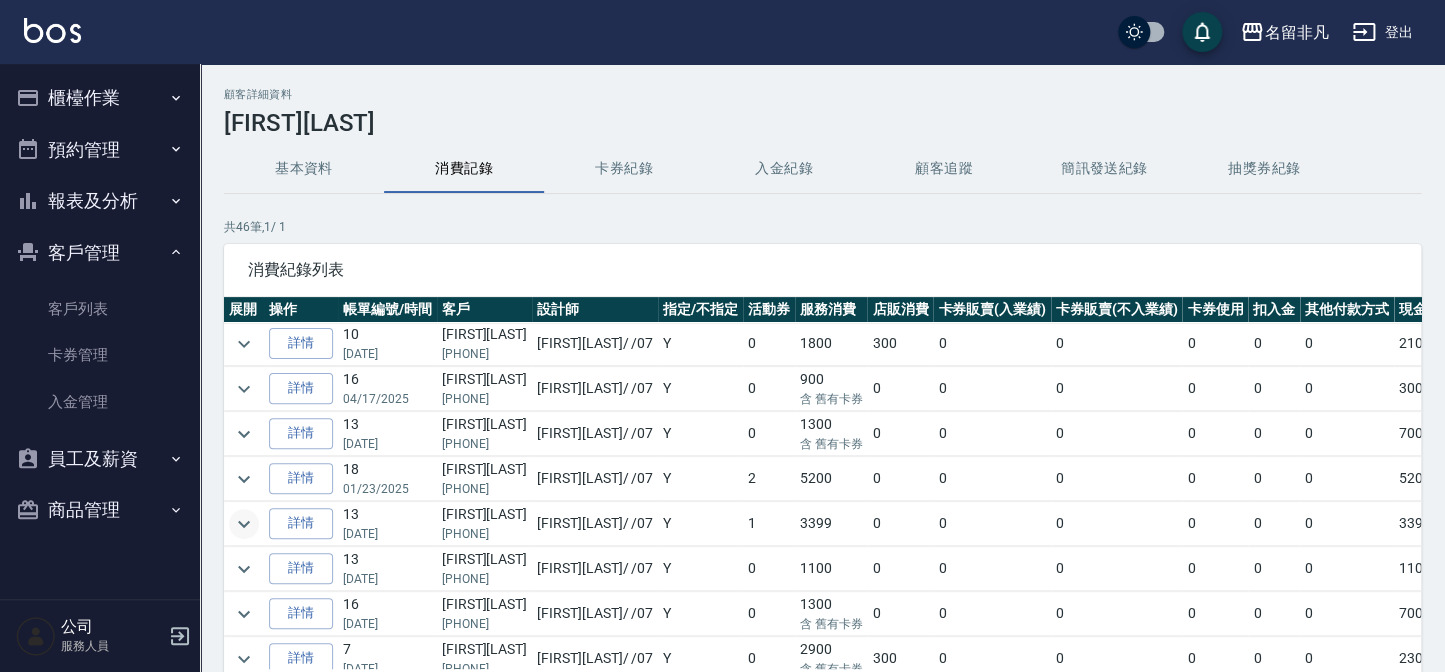 click at bounding box center (244, 524) 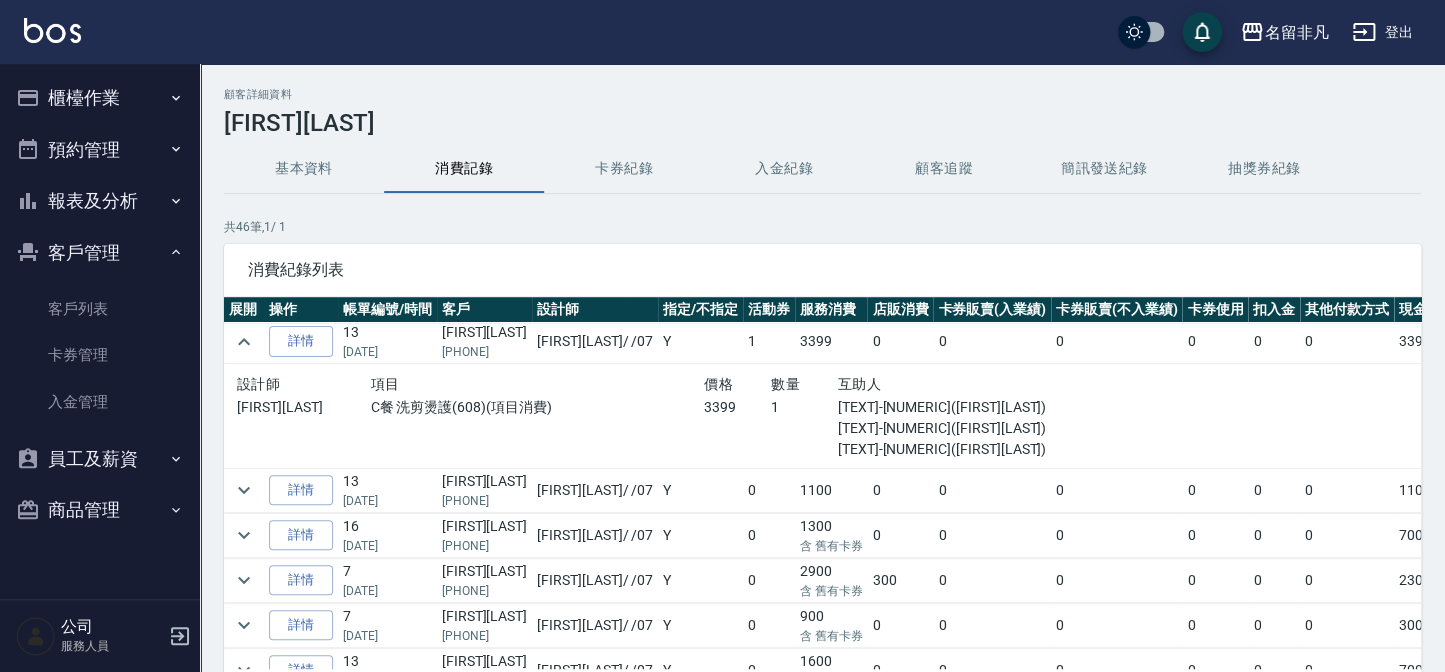scroll, scrollTop: 272, scrollLeft: 0, axis: vertical 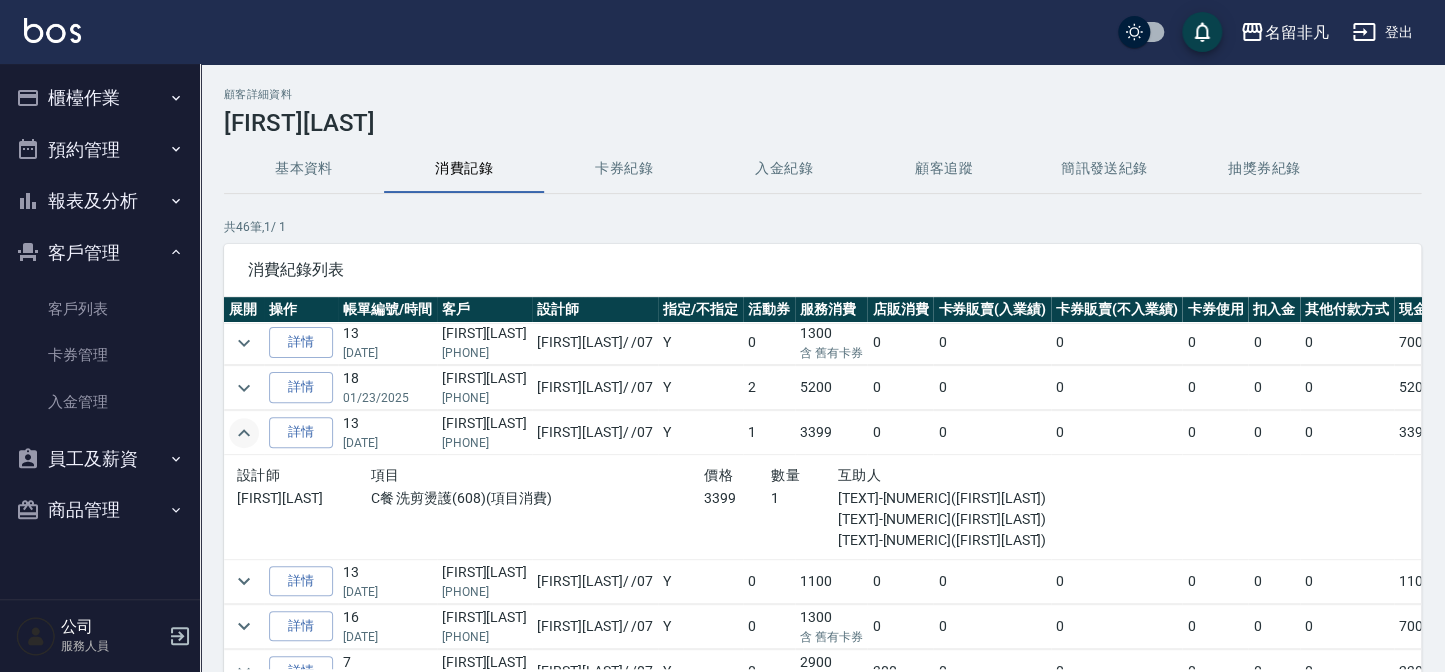 click at bounding box center [244, 433] 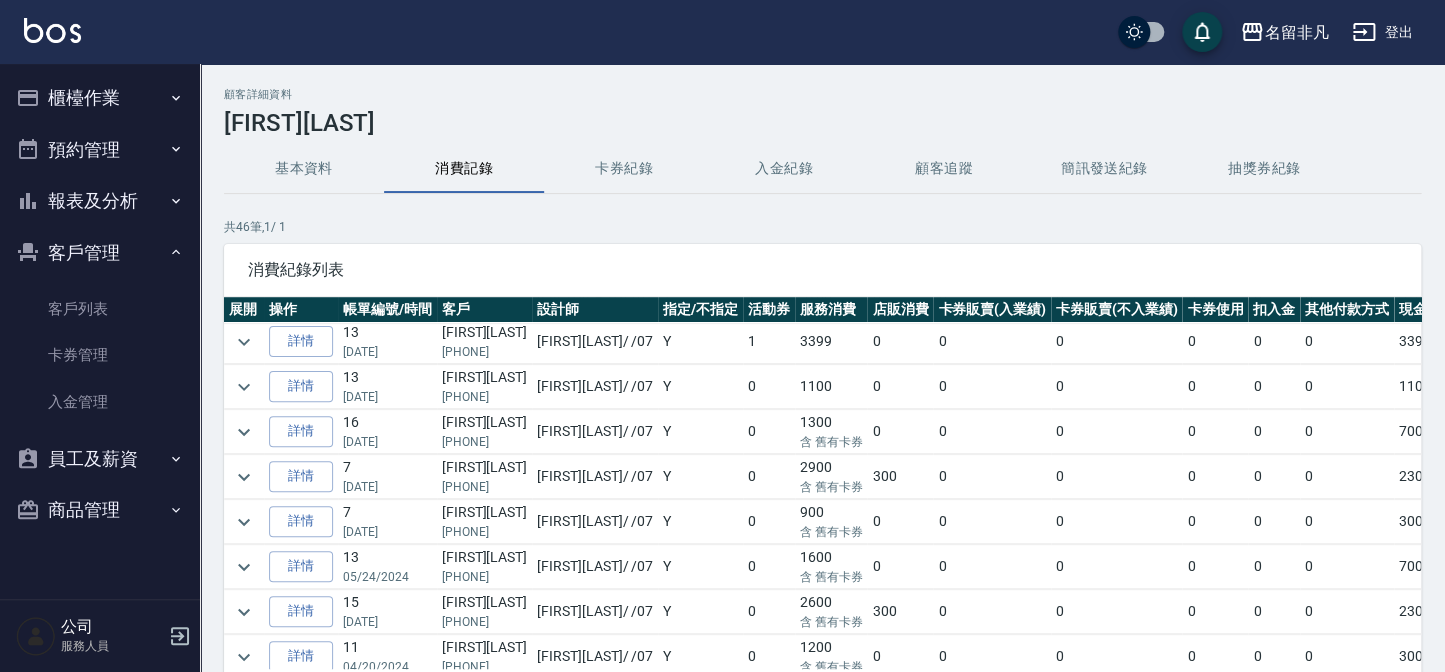 scroll, scrollTop: 454, scrollLeft: 0, axis: vertical 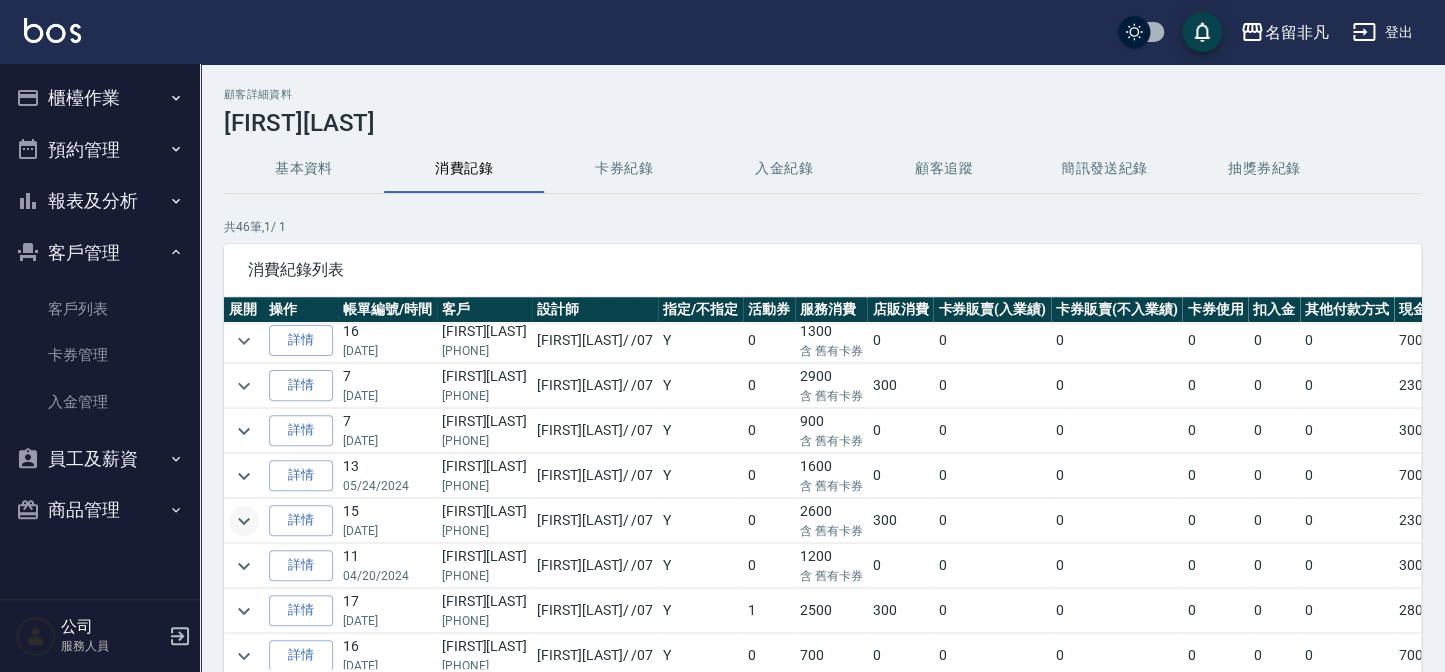 click 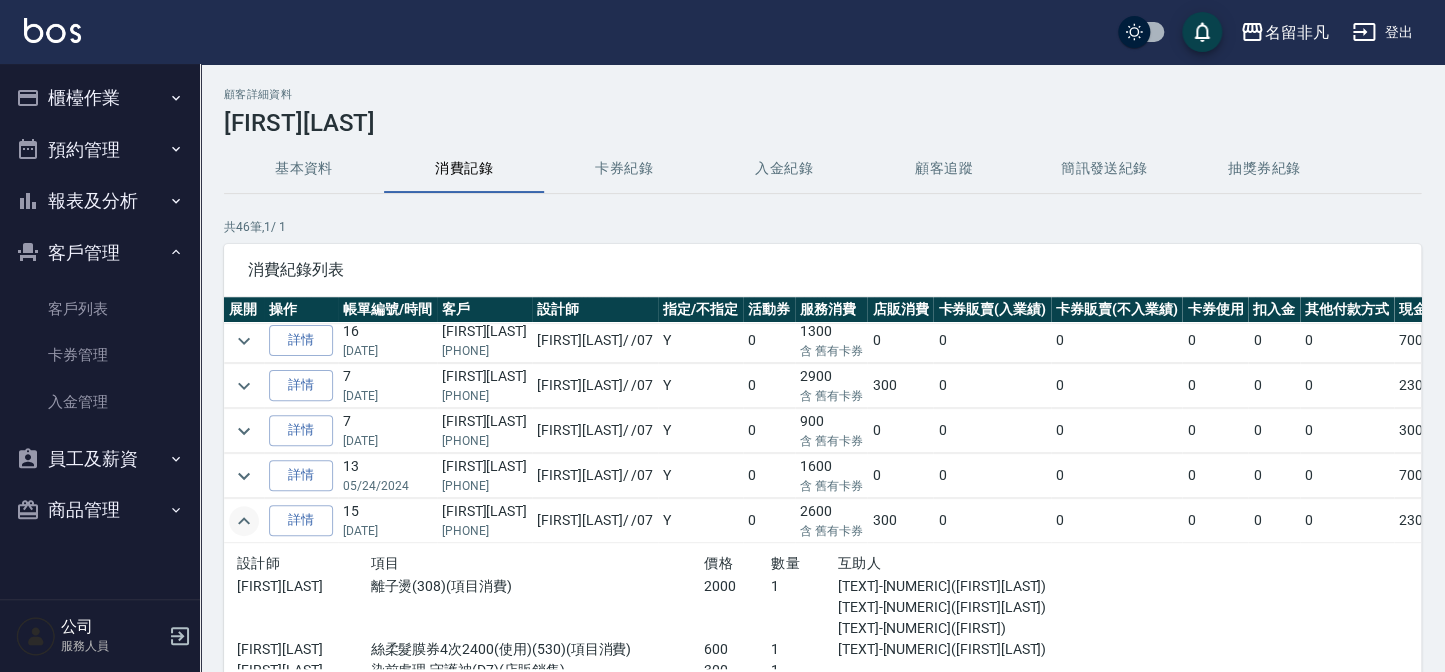 scroll, scrollTop: 545, scrollLeft: 0, axis: vertical 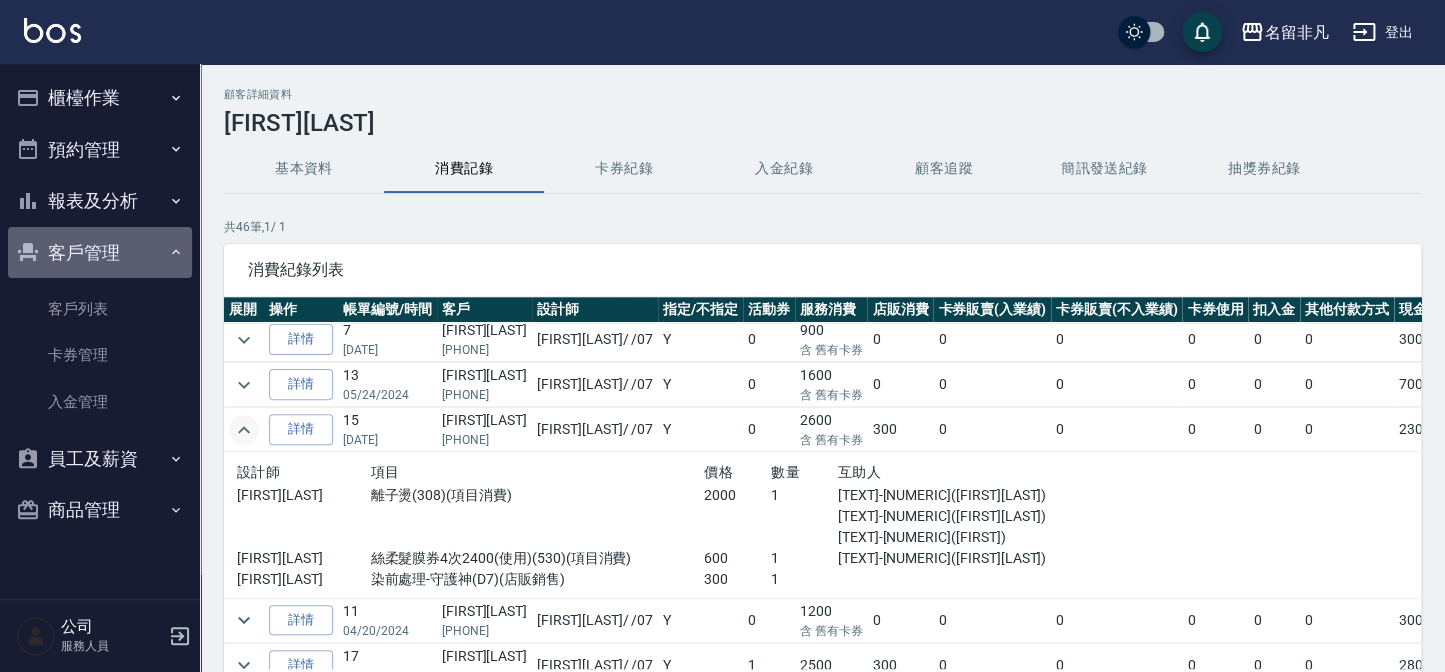 click on "客戶管理" at bounding box center (100, 253) 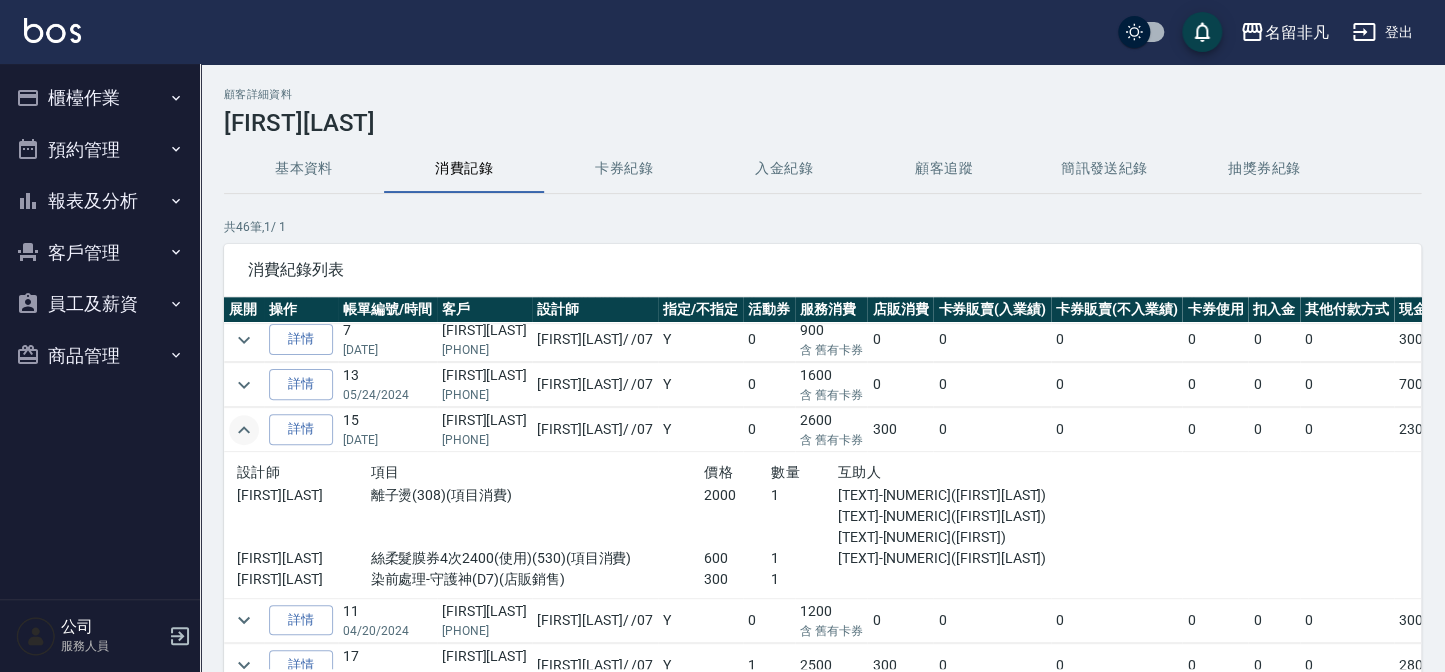 click on "櫃檯作業" at bounding box center (100, 98) 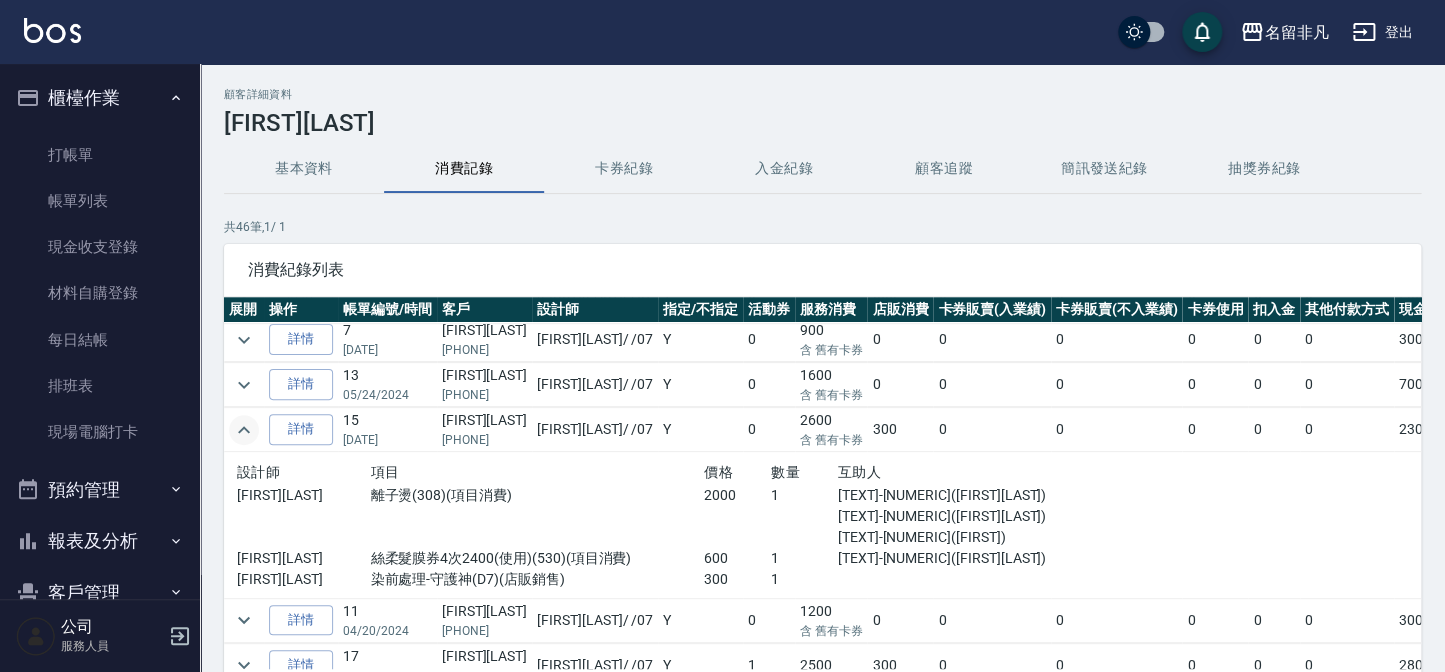 click on "打帳單 帳單列表 現金收支登錄 材料自購登錄 每日結帳 排班表 現場電腦打卡" at bounding box center [100, 294] 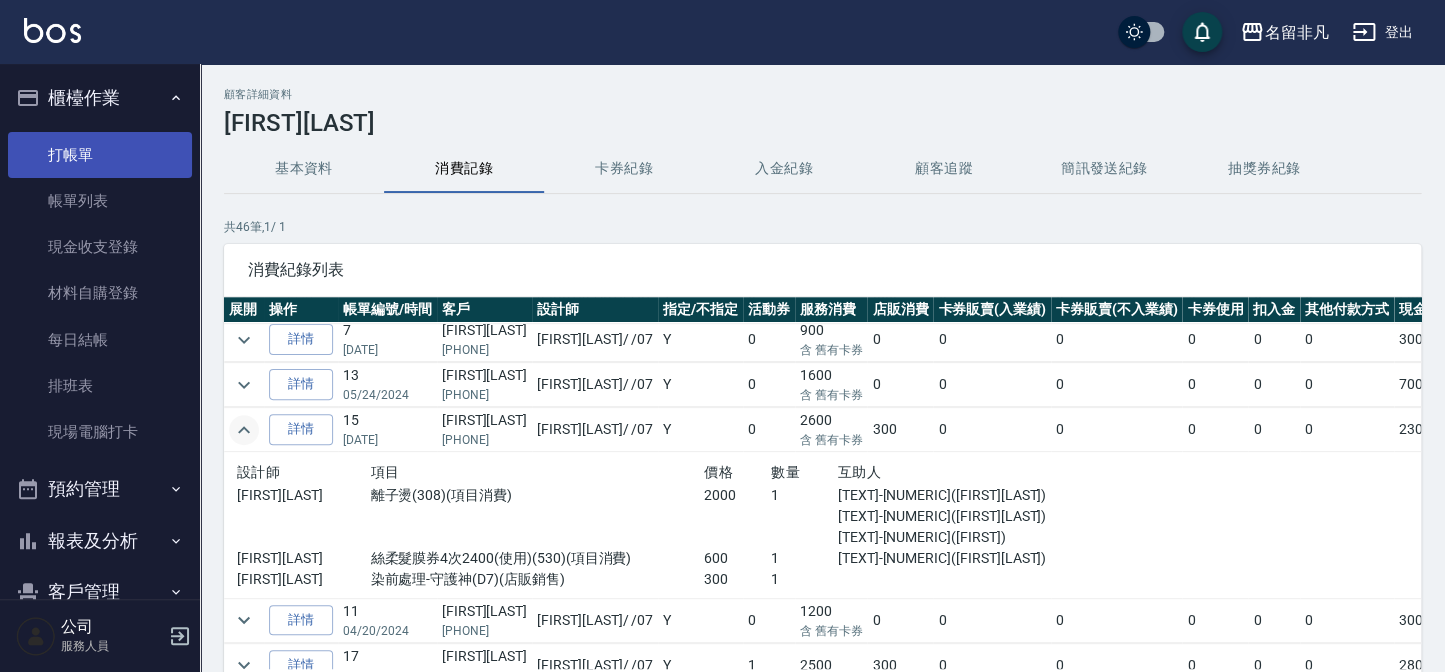 click on "打帳單" at bounding box center (100, 155) 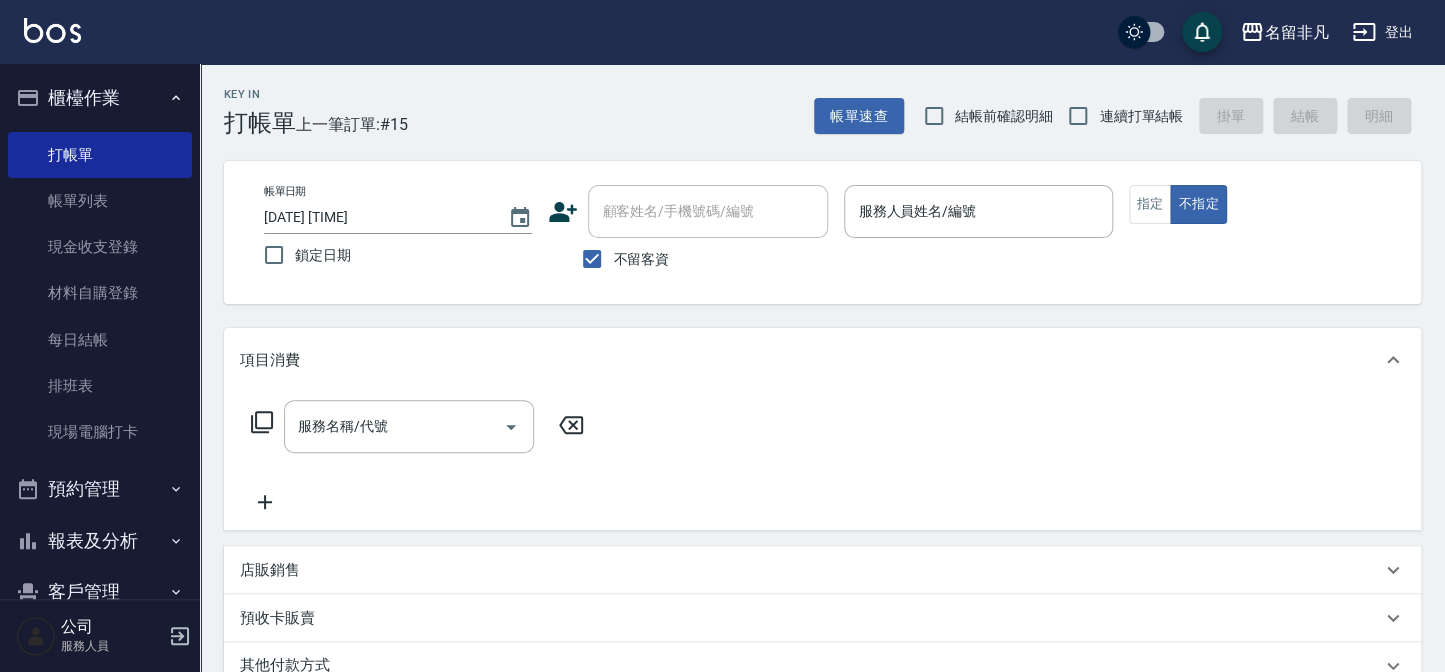 click on "不留客資" at bounding box center [641, 259] 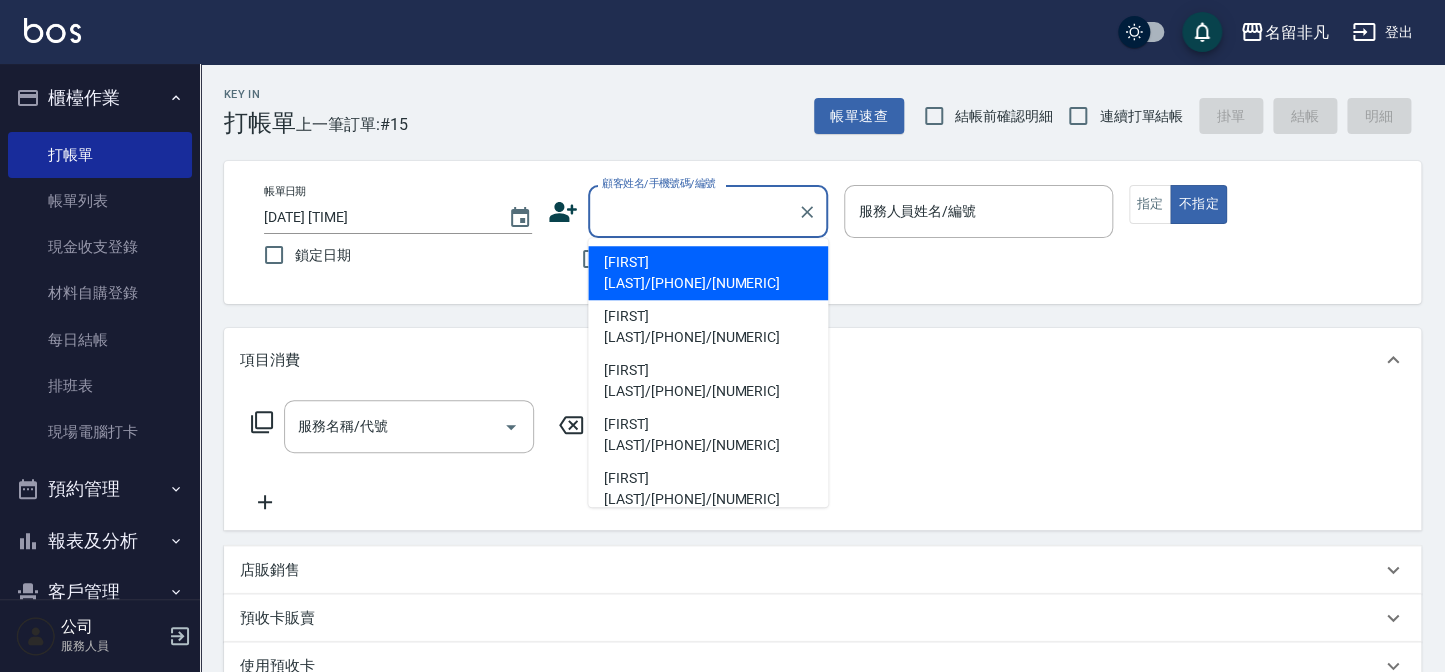 click on "顧客姓名/手機號碼/編號" at bounding box center (693, 211) 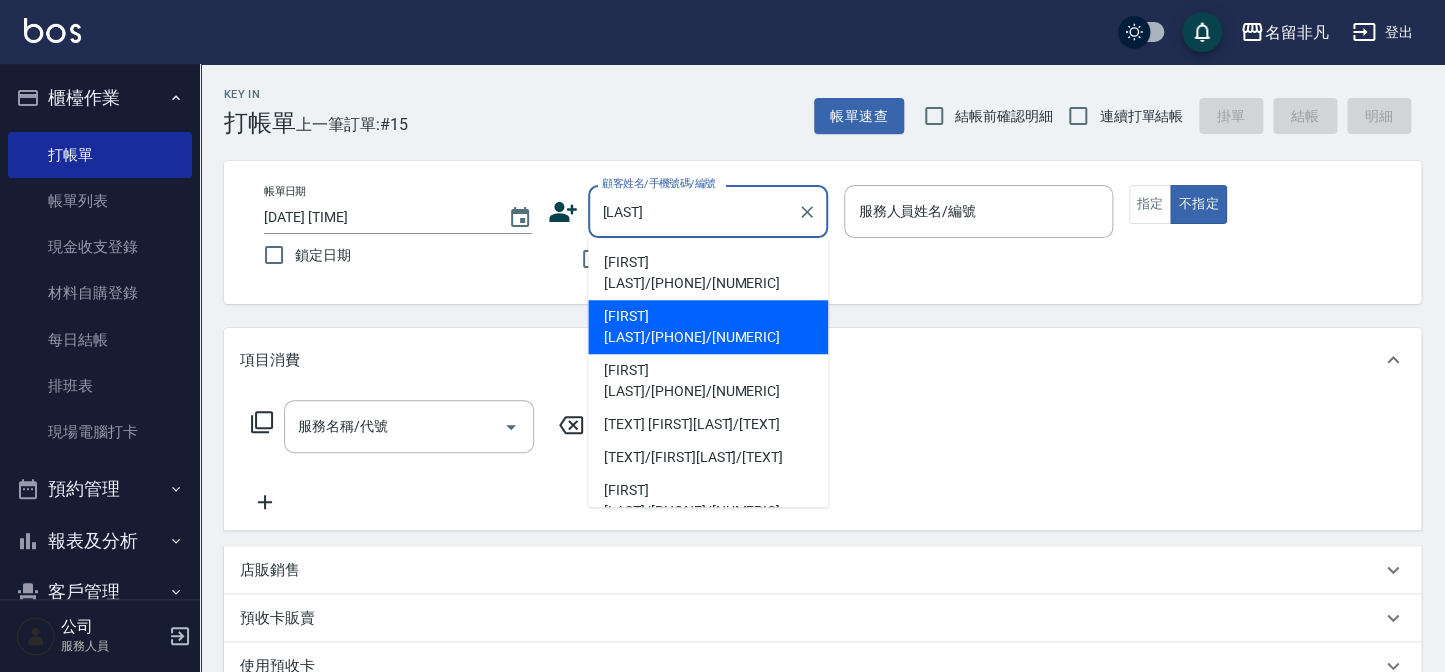 click on "[FIRST][LAST]/[PHONE]/[NUMERIC]" at bounding box center (708, 327) 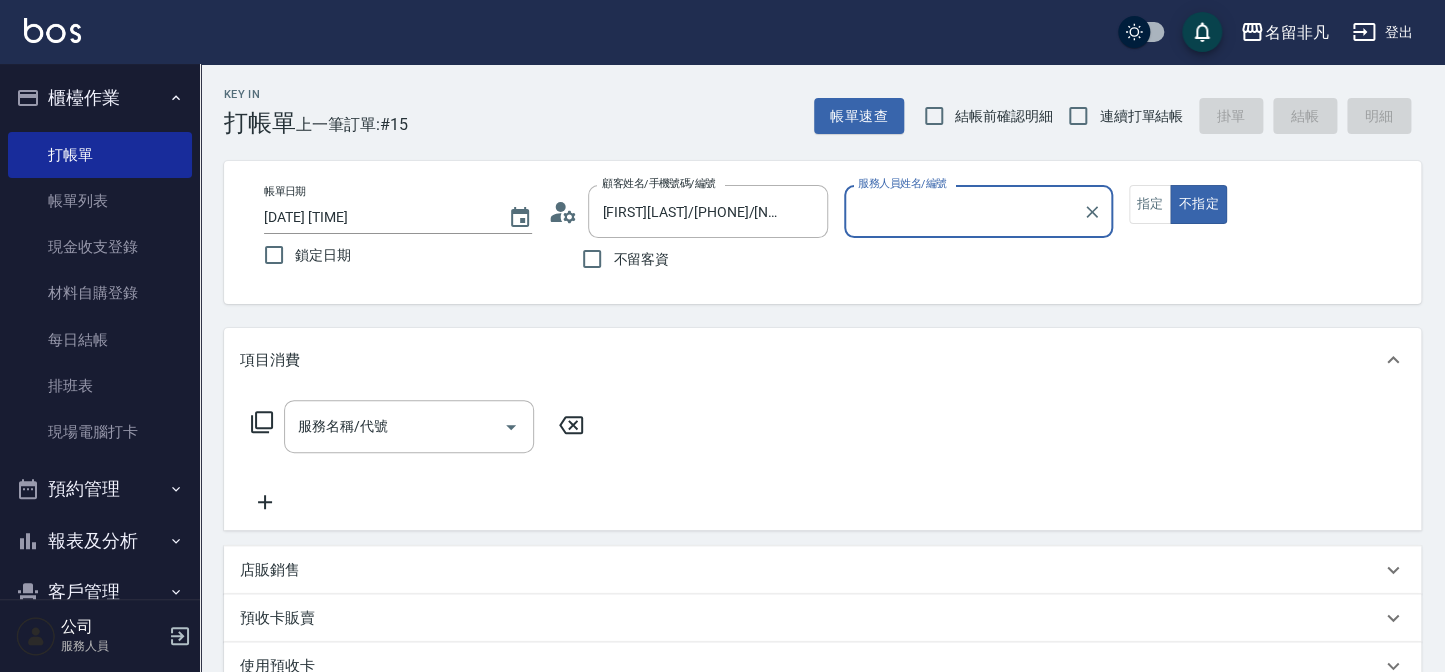 type on "[FIRST][LAST]-[NUMERIC]" 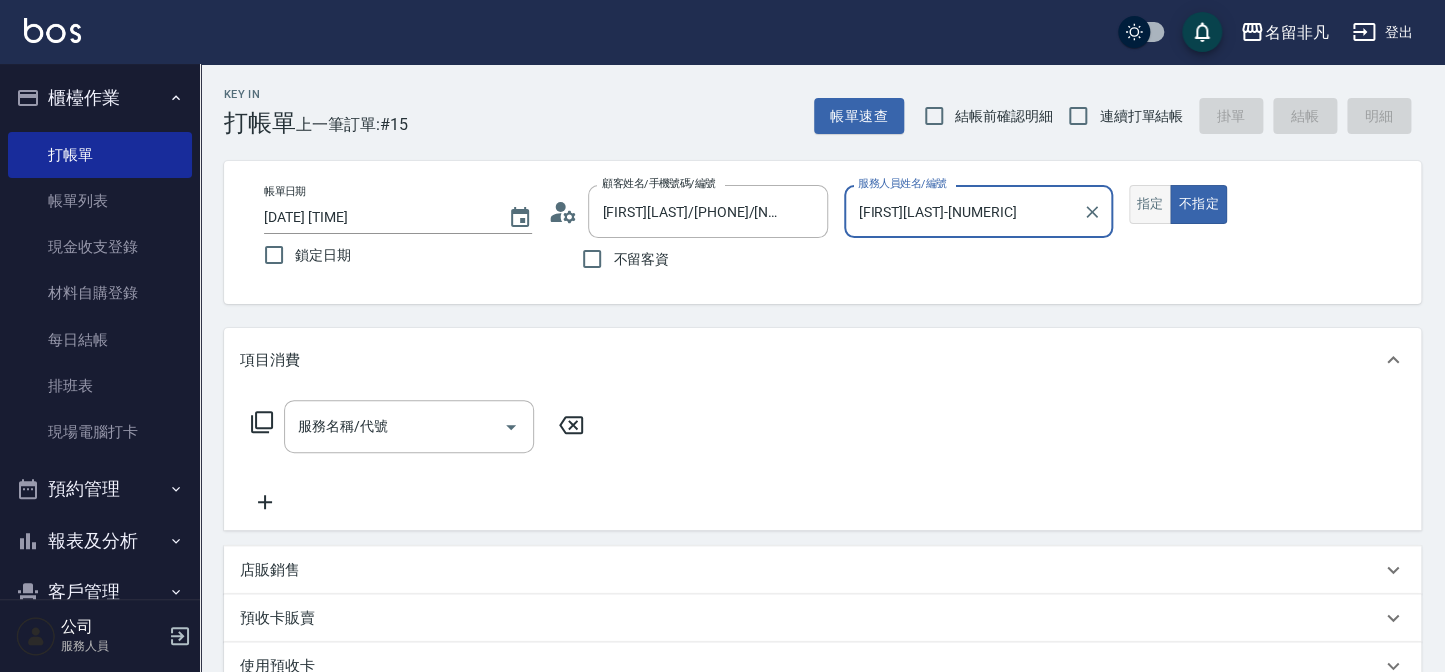 click on "指定" at bounding box center (1150, 204) 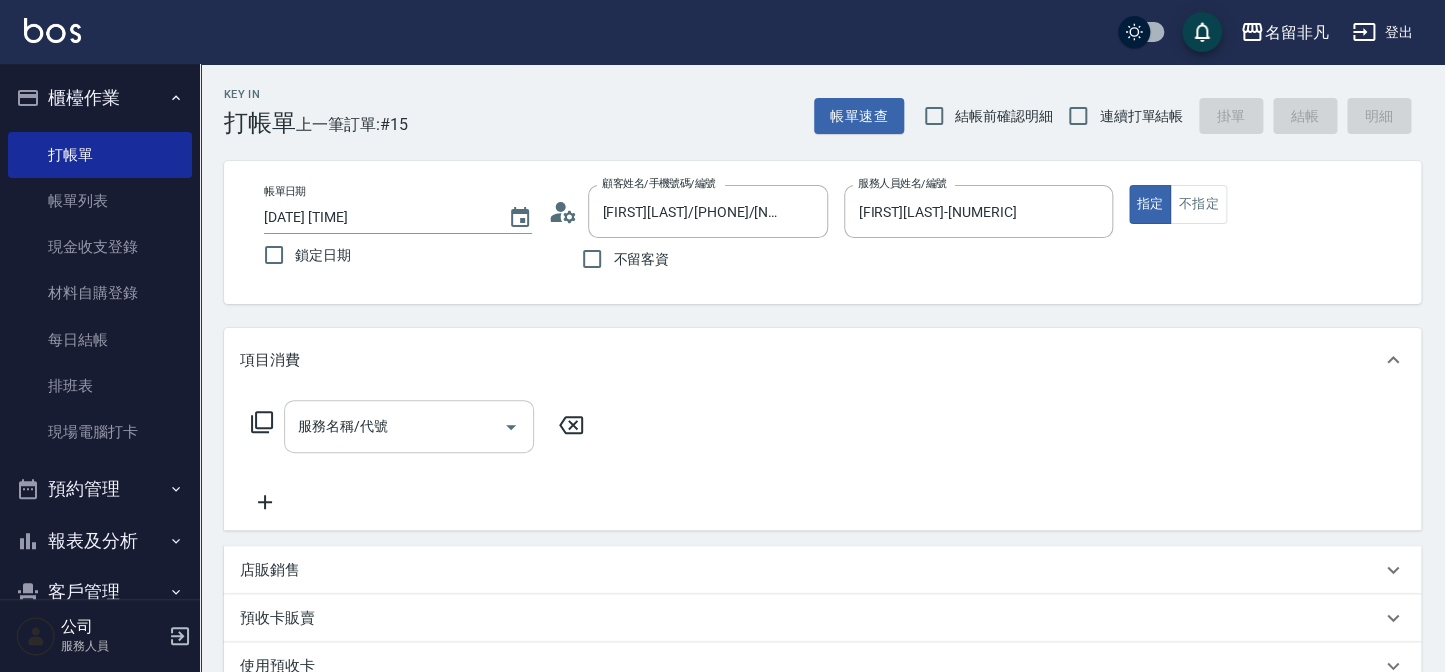 click on "服務名稱/代號 服務名稱/代號" at bounding box center [409, 426] 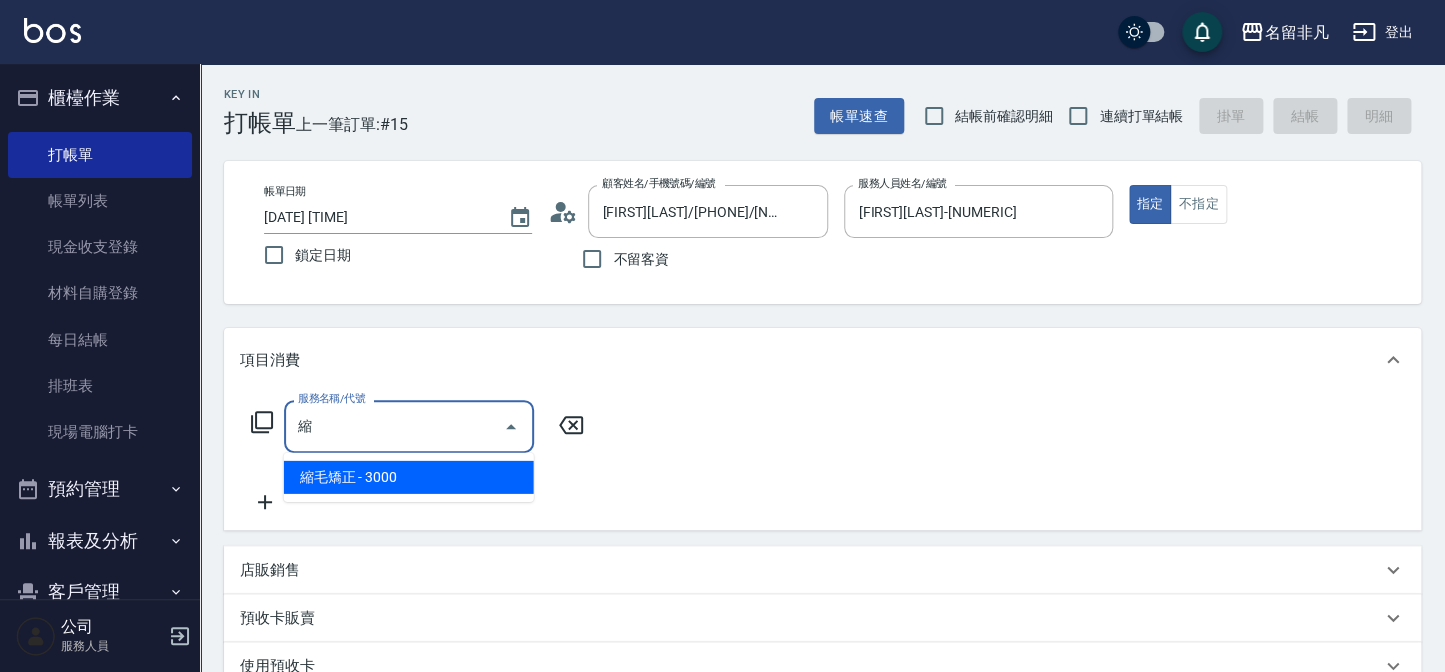 click on "縮毛矯正 - 3000" at bounding box center [409, 477] 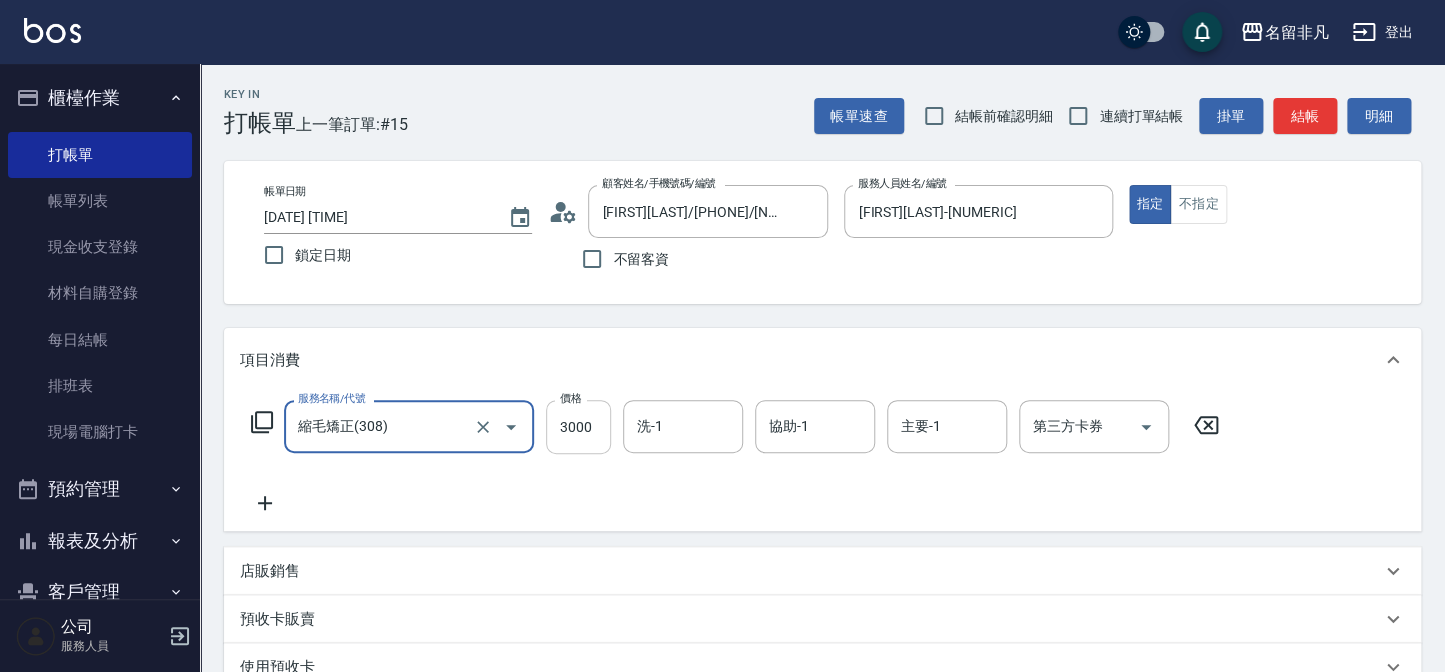 type on "縮毛矯正(308)" 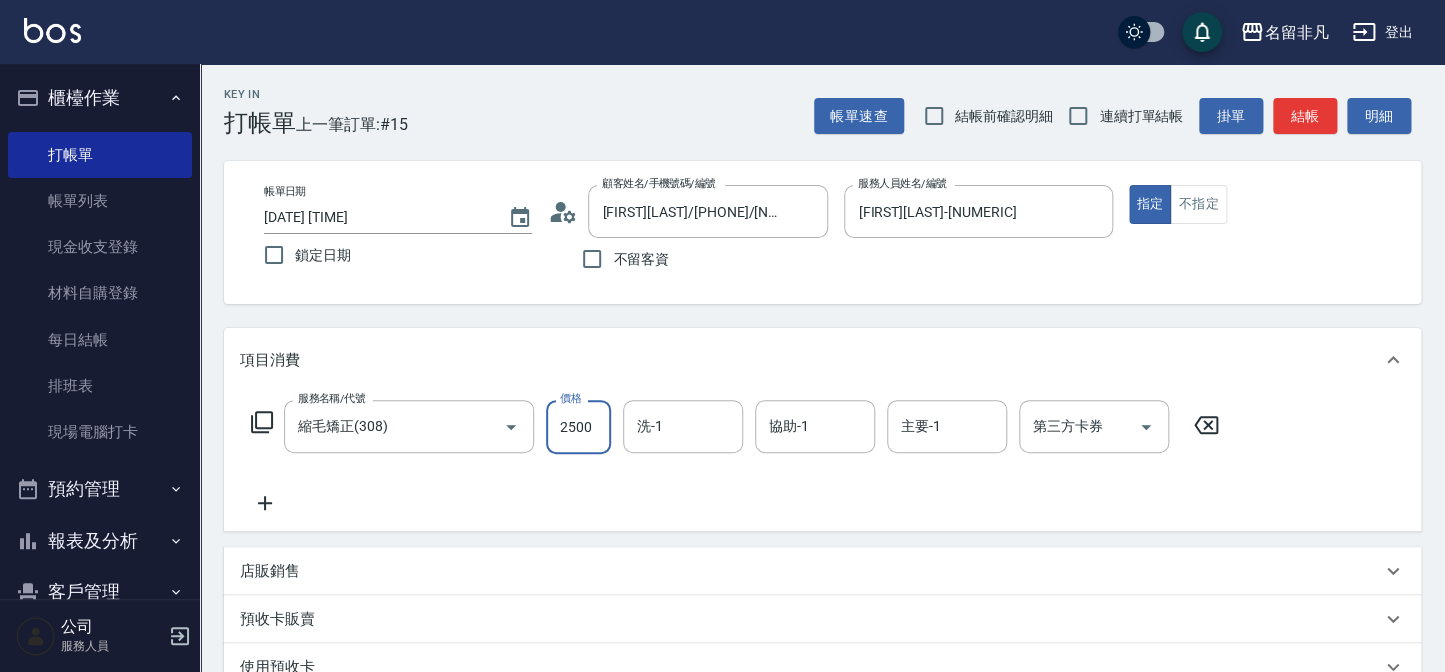 type on "2500" 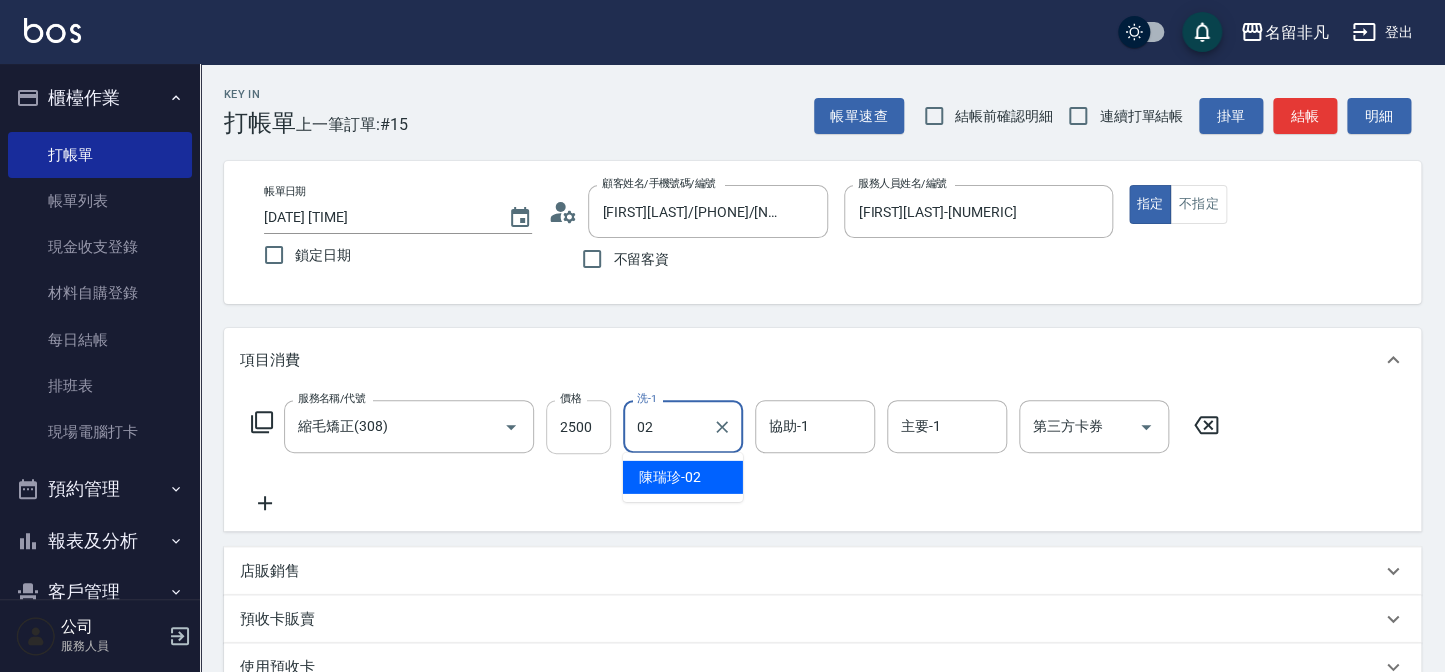type on "[FIRST][LAST]-[NUMERIC]" 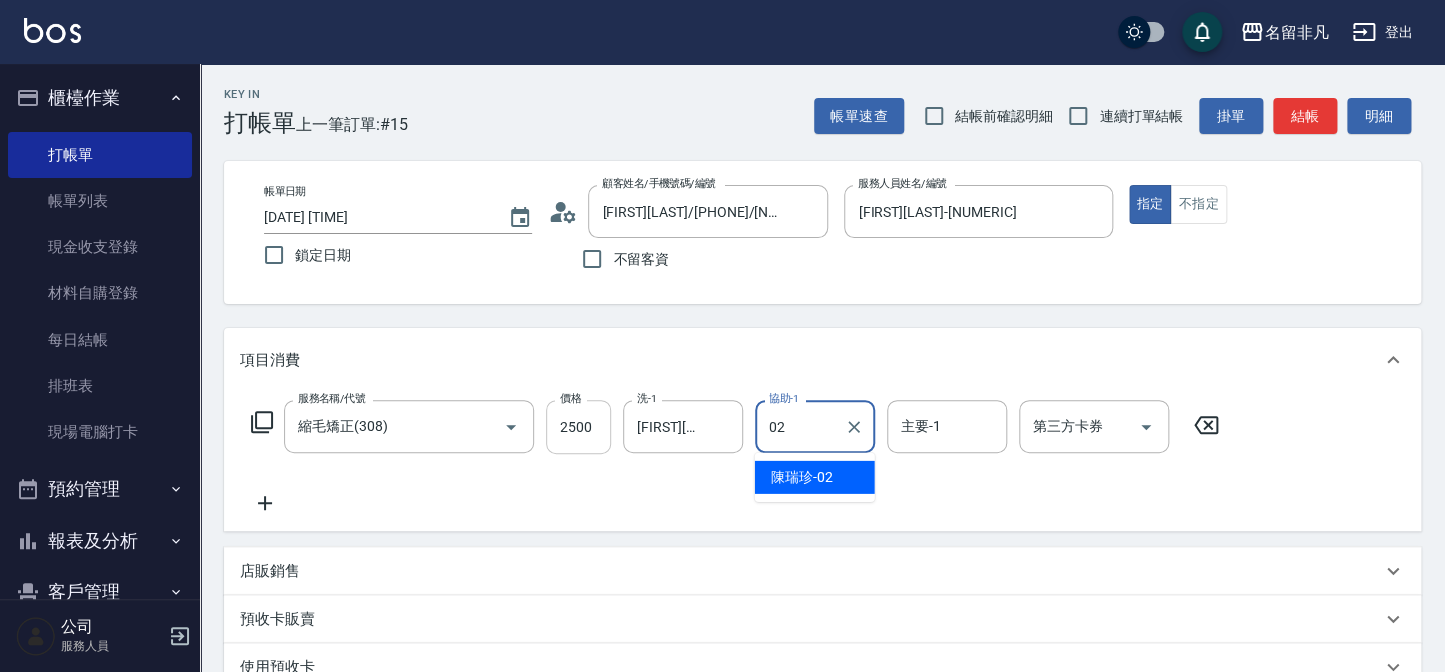 type on "[FIRST][LAST]-[NUMERIC]" 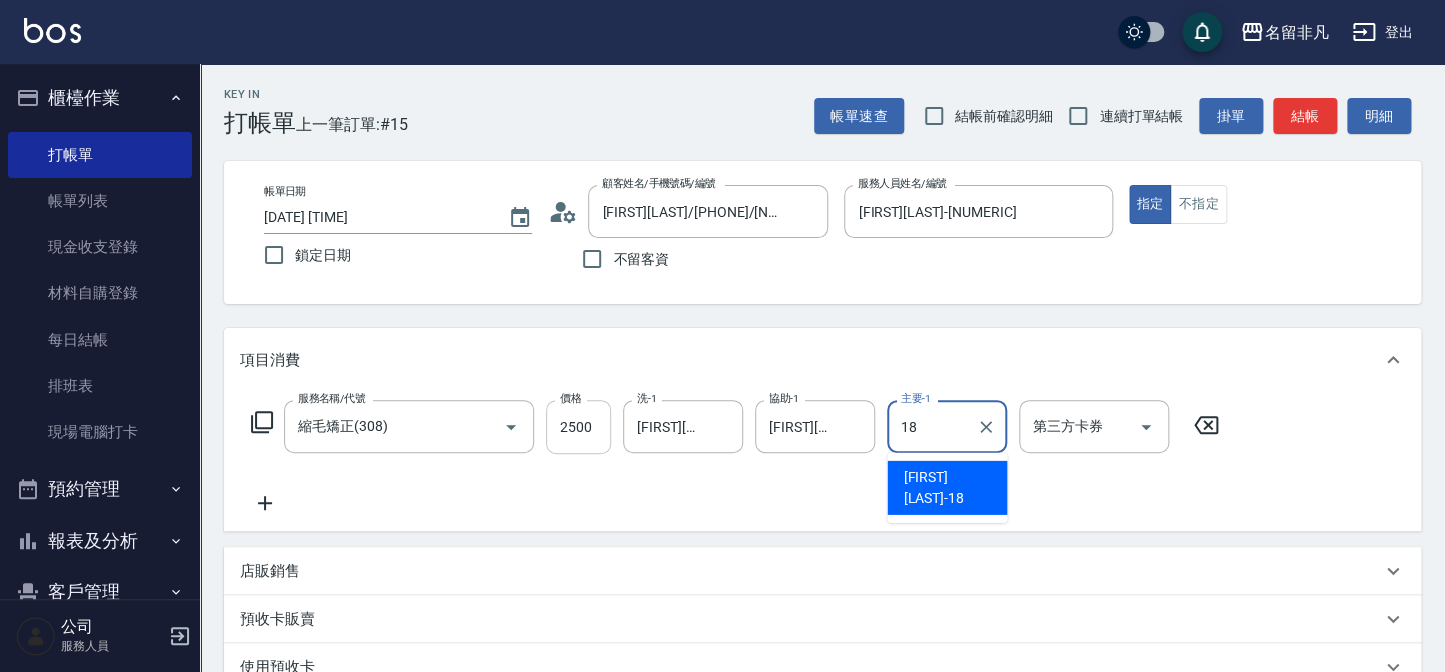 type on "[FIRST][LAST]-[NUMERIC]" 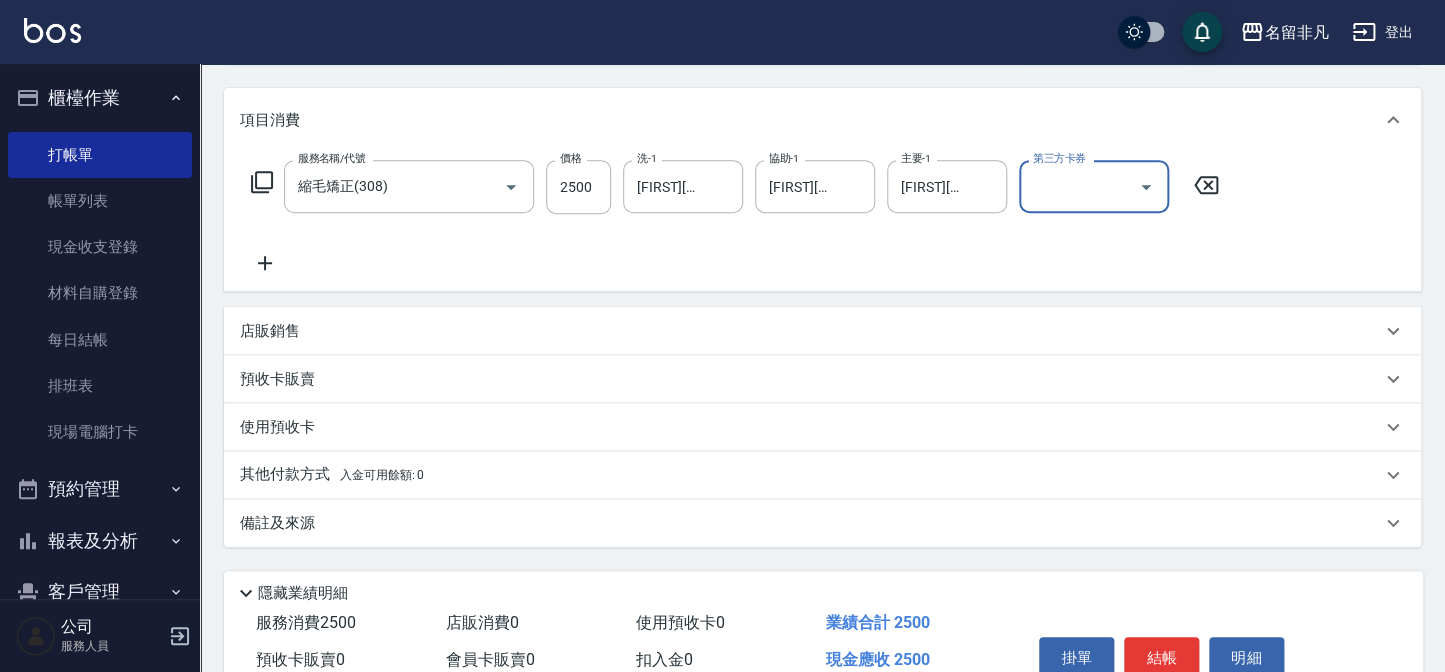 scroll, scrollTop: 272, scrollLeft: 0, axis: vertical 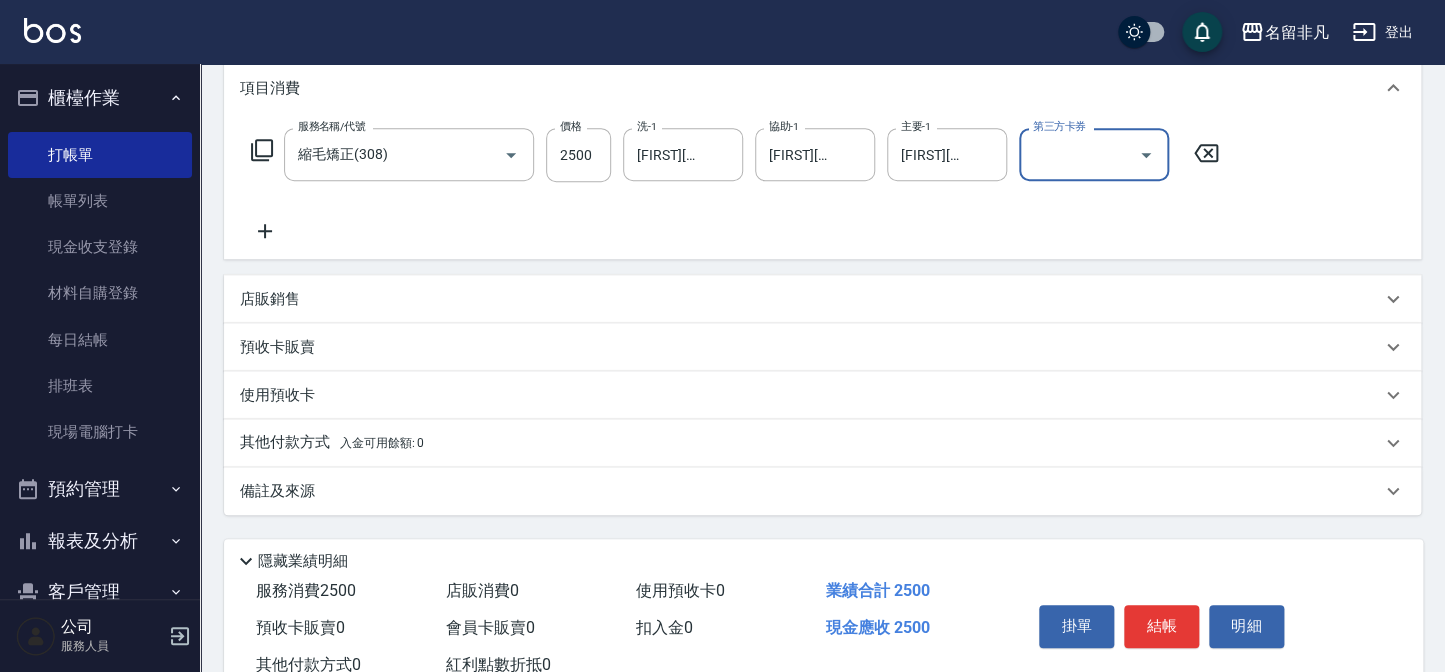click on "店販銷售" at bounding box center (810, 299) 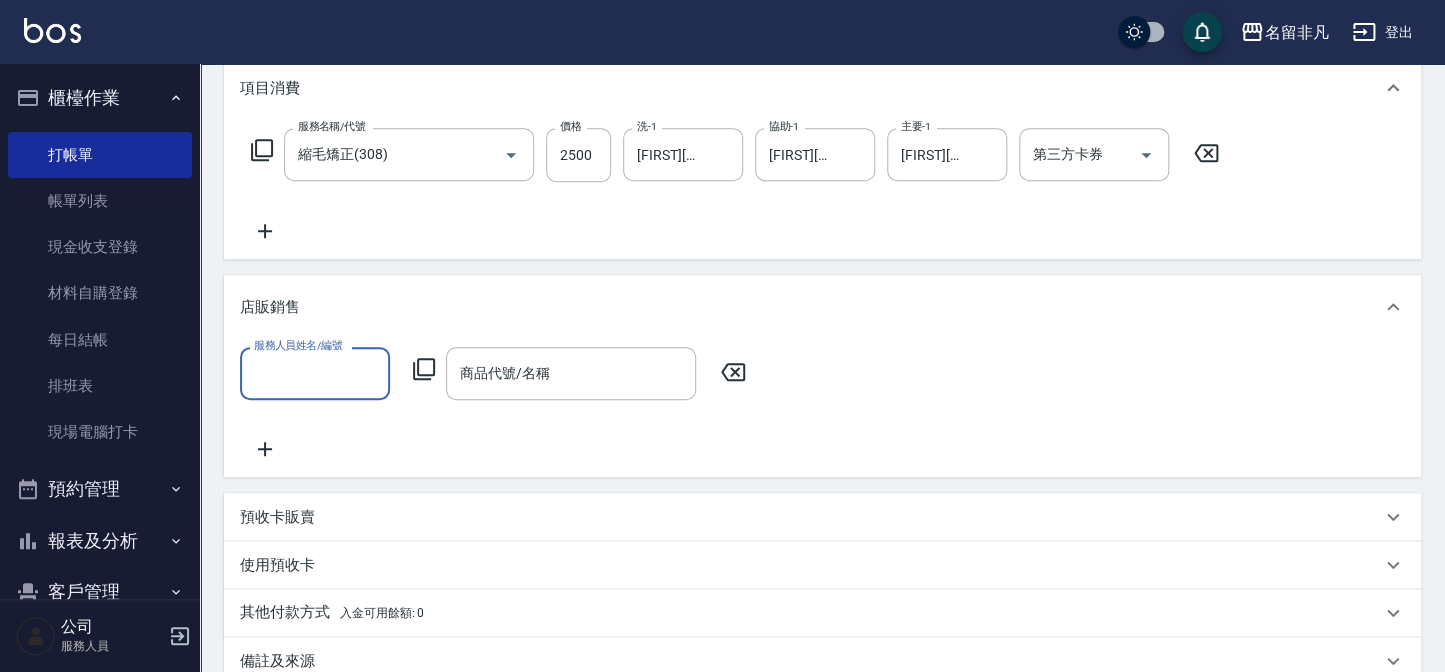 scroll, scrollTop: 0, scrollLeft: 0, axis: both 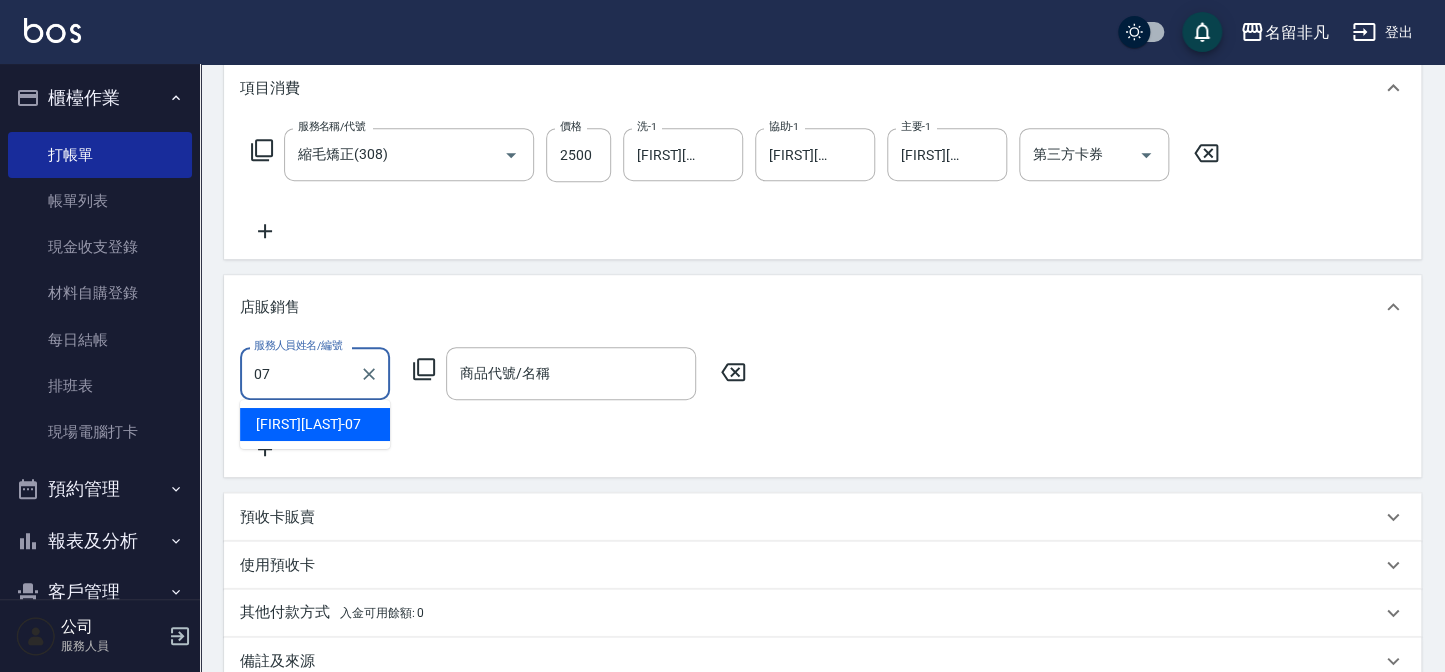 type on "[FIRST][LAST]-[NUMERIC]" 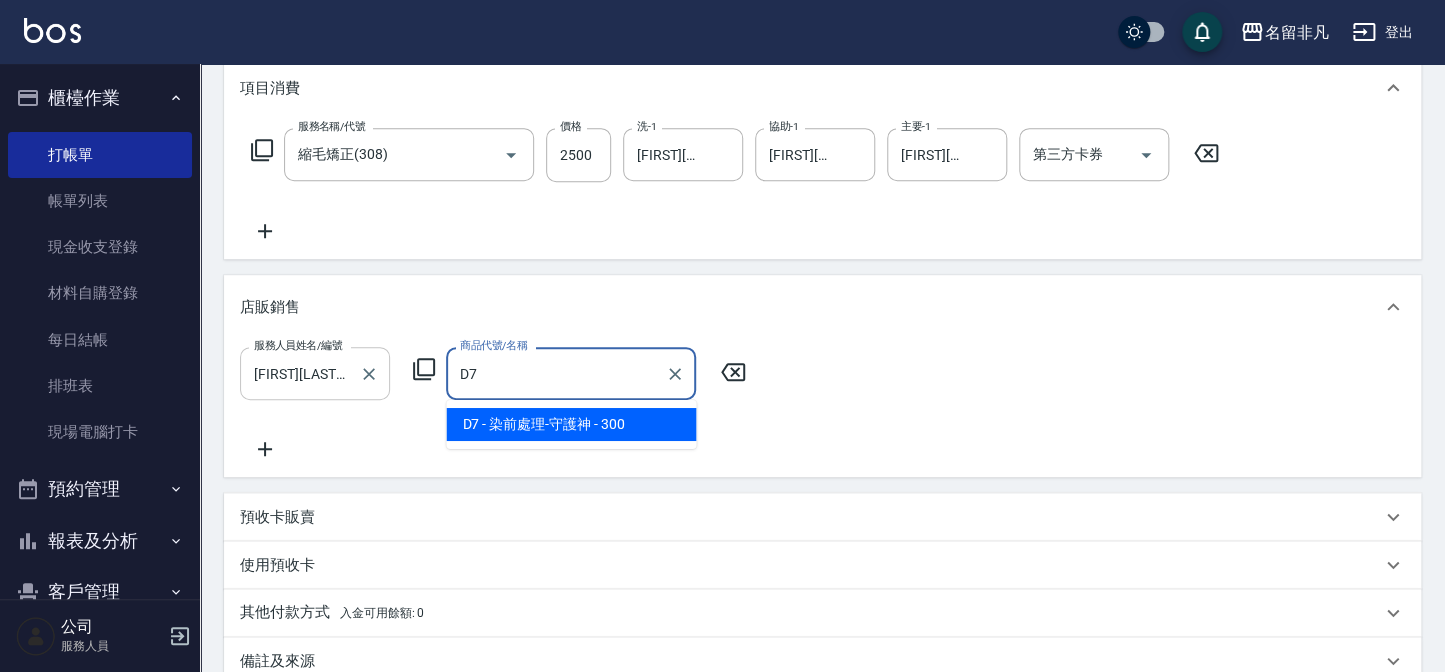type on "染前處理-守護神" 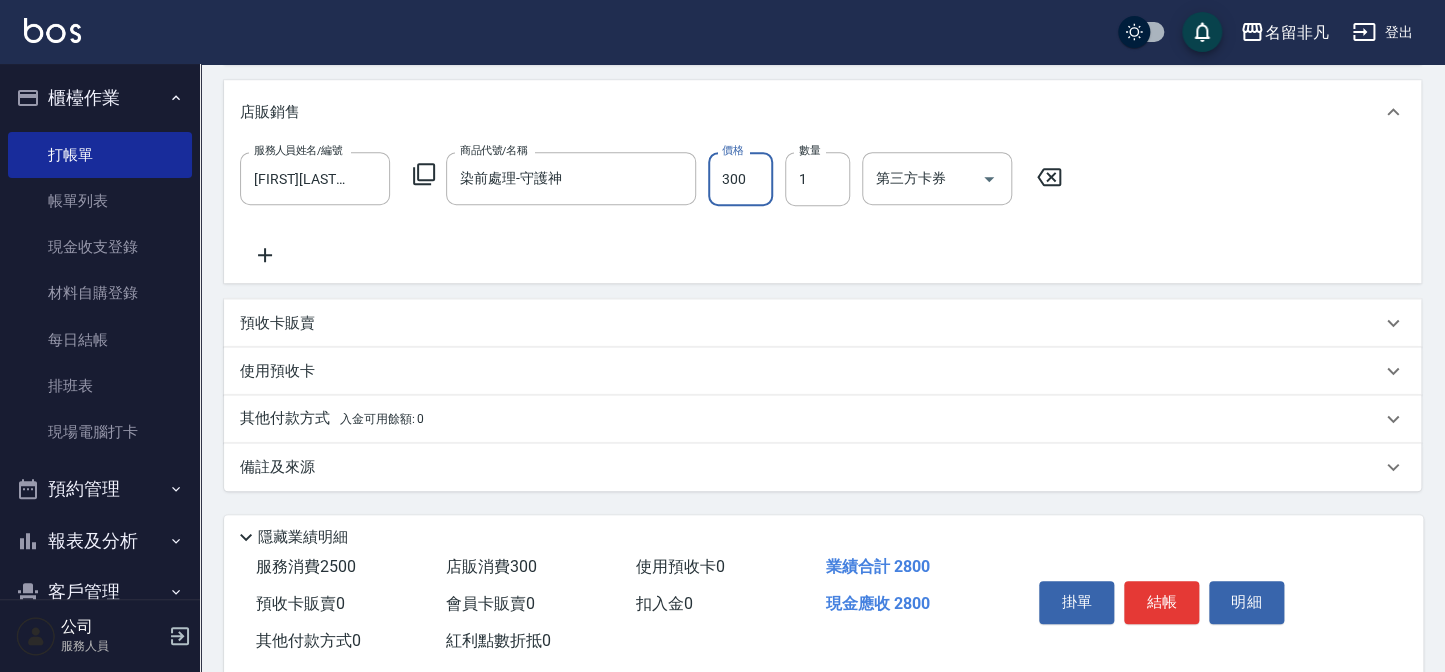 scroll, scrollTop: 508, scrollLeft: 0, axis: vertical 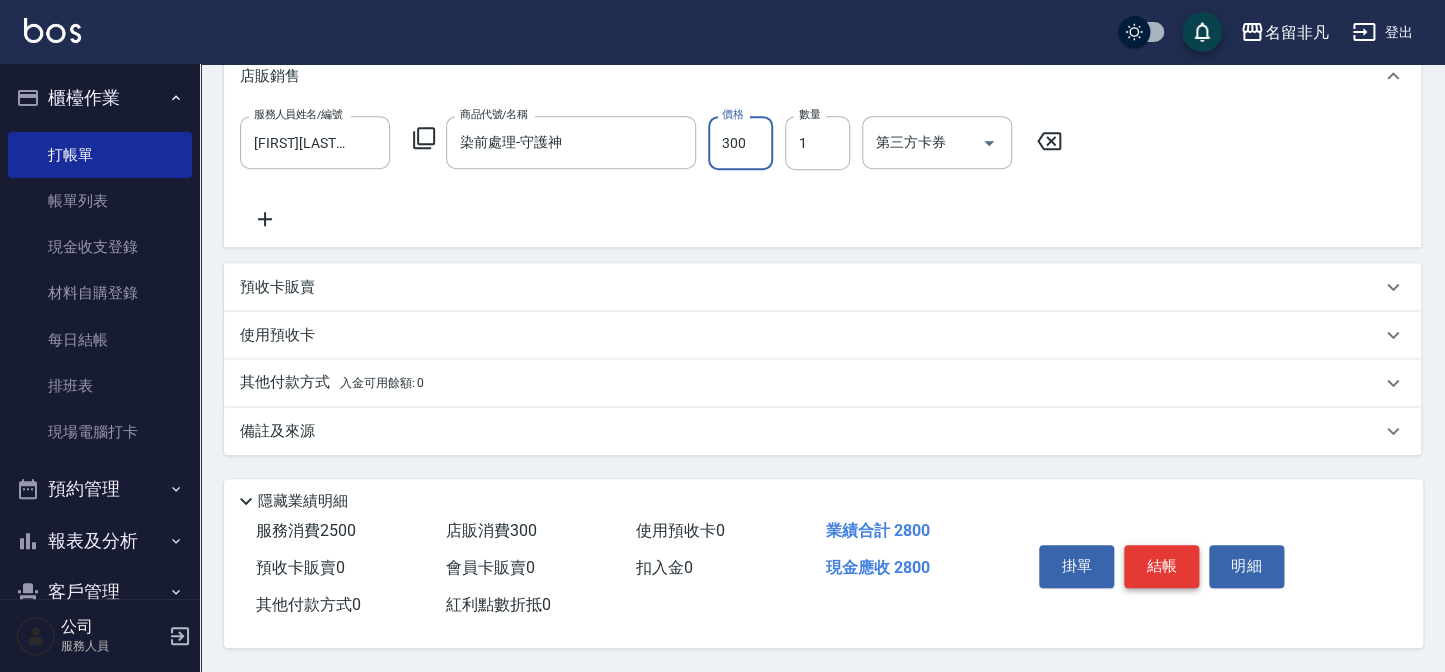 click on "結帳" at bounding box center (1161, 566) 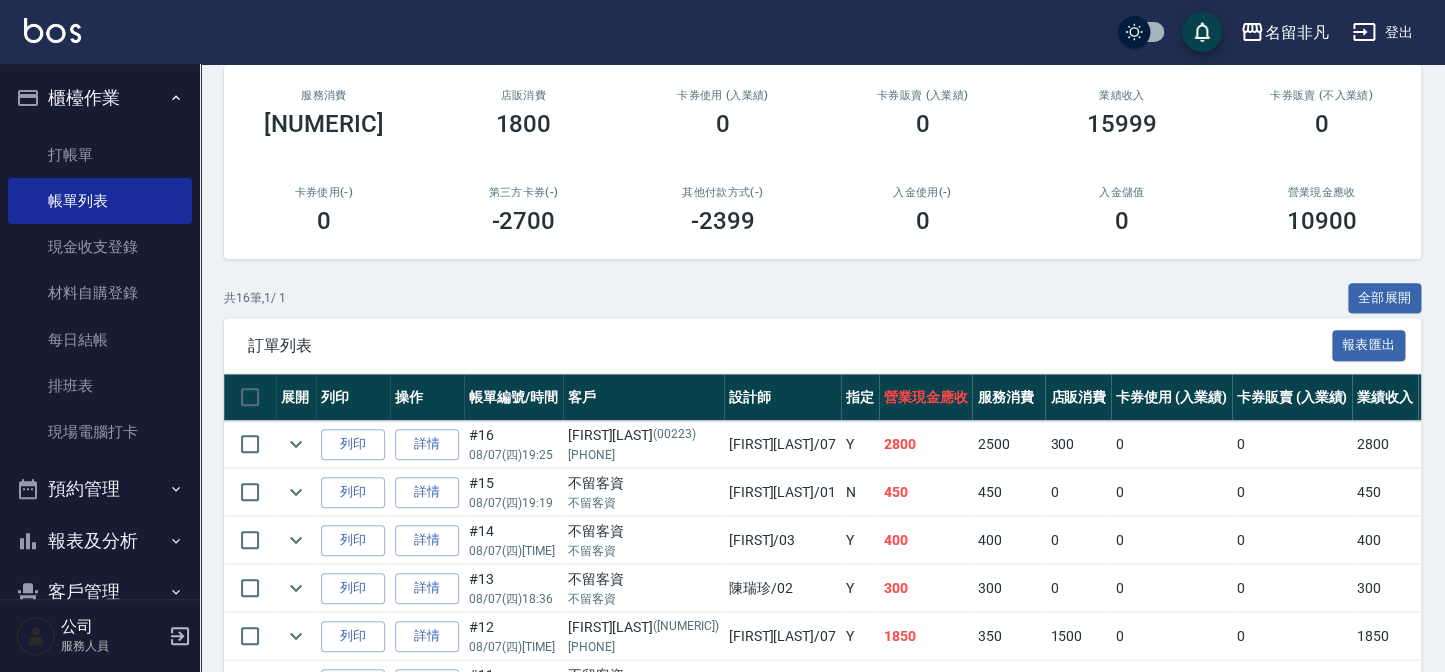 scroll, scrollTop: 363, scrollLeft: 0, axis: vertical 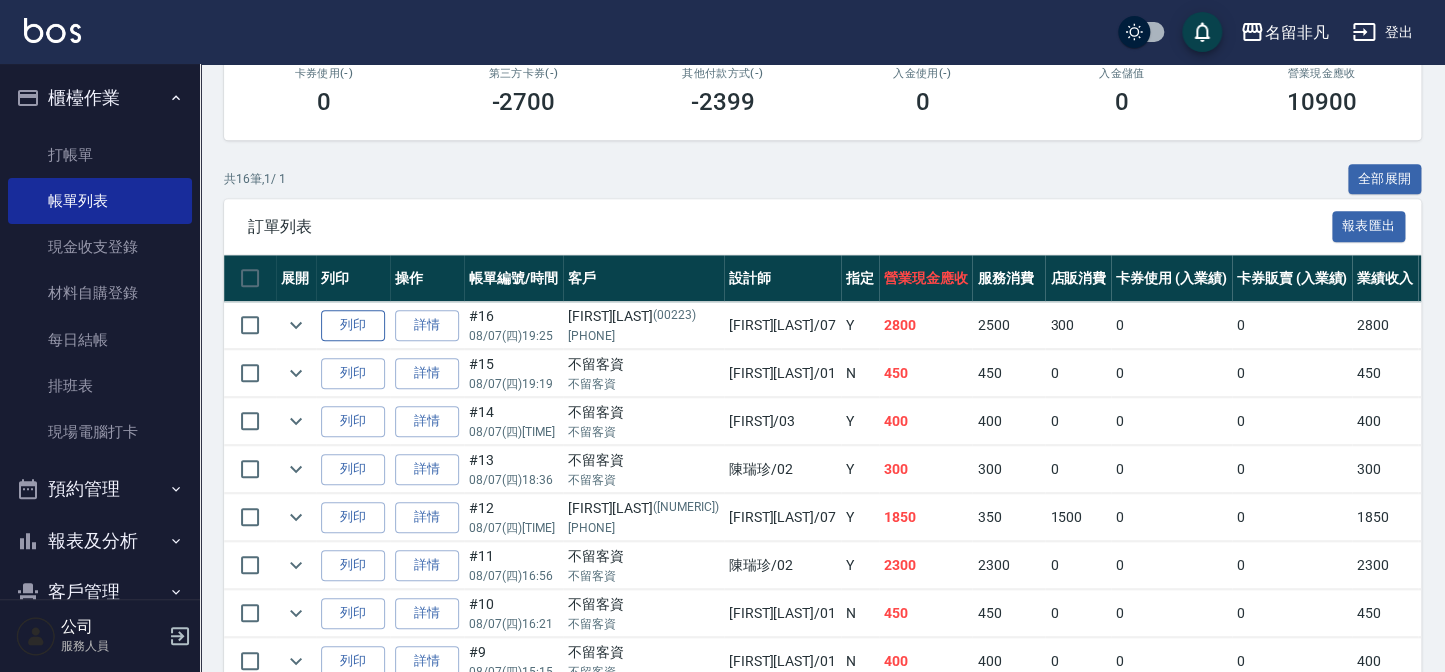 click on "列印" at bounding box center (353, 325) 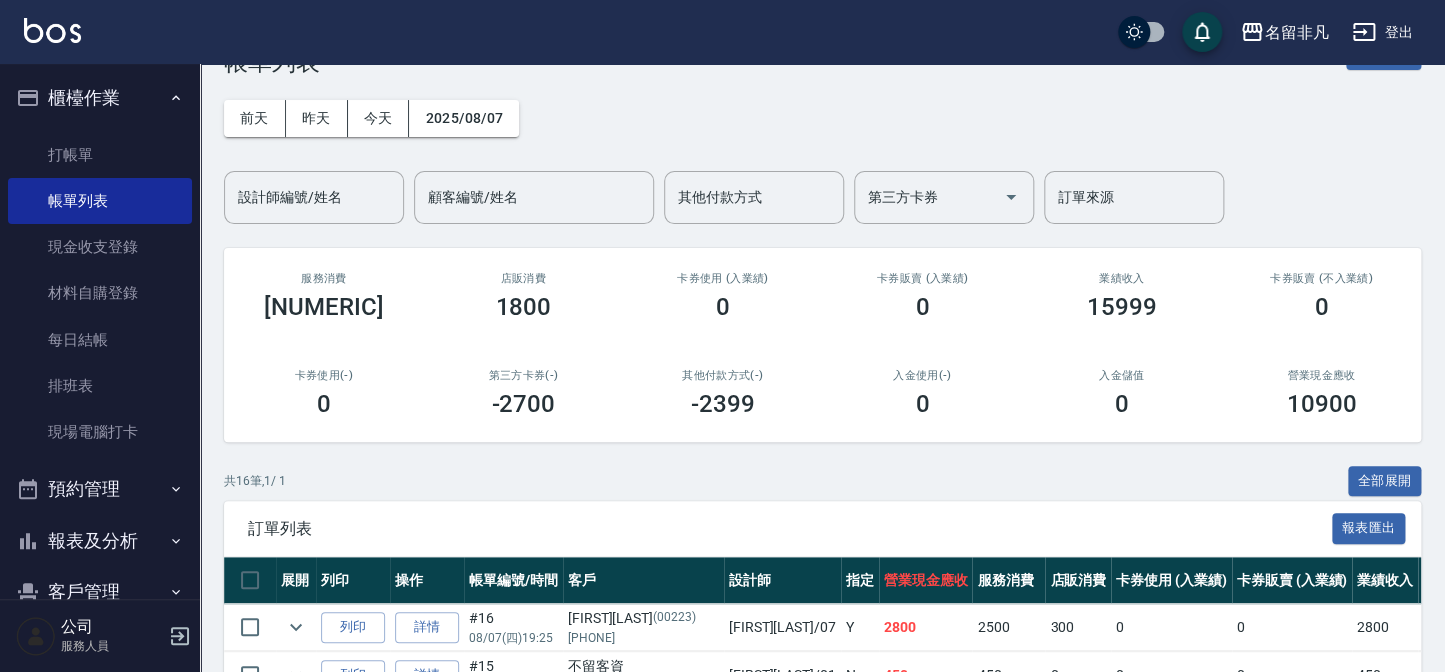 scroll, scrollTop: 0, scrollLeft: 0, axis: both 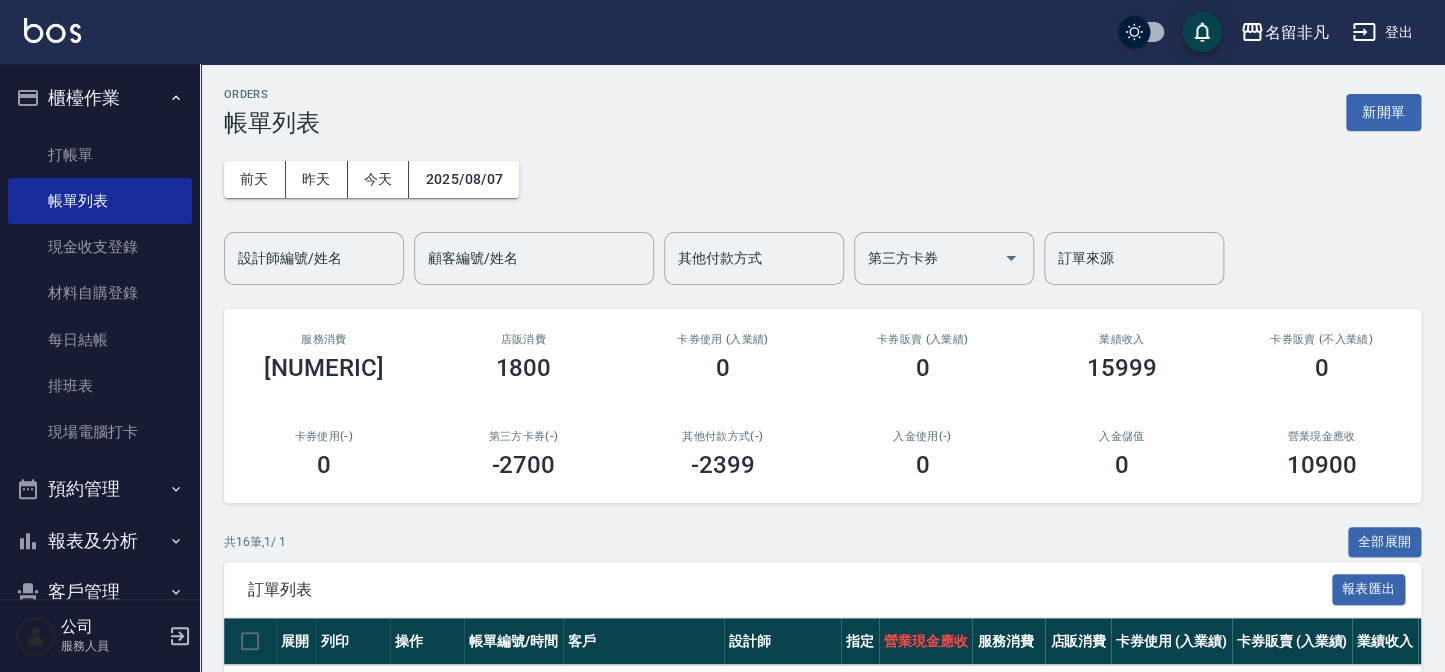 click on "新開單" at bounding box center [1383, 112] 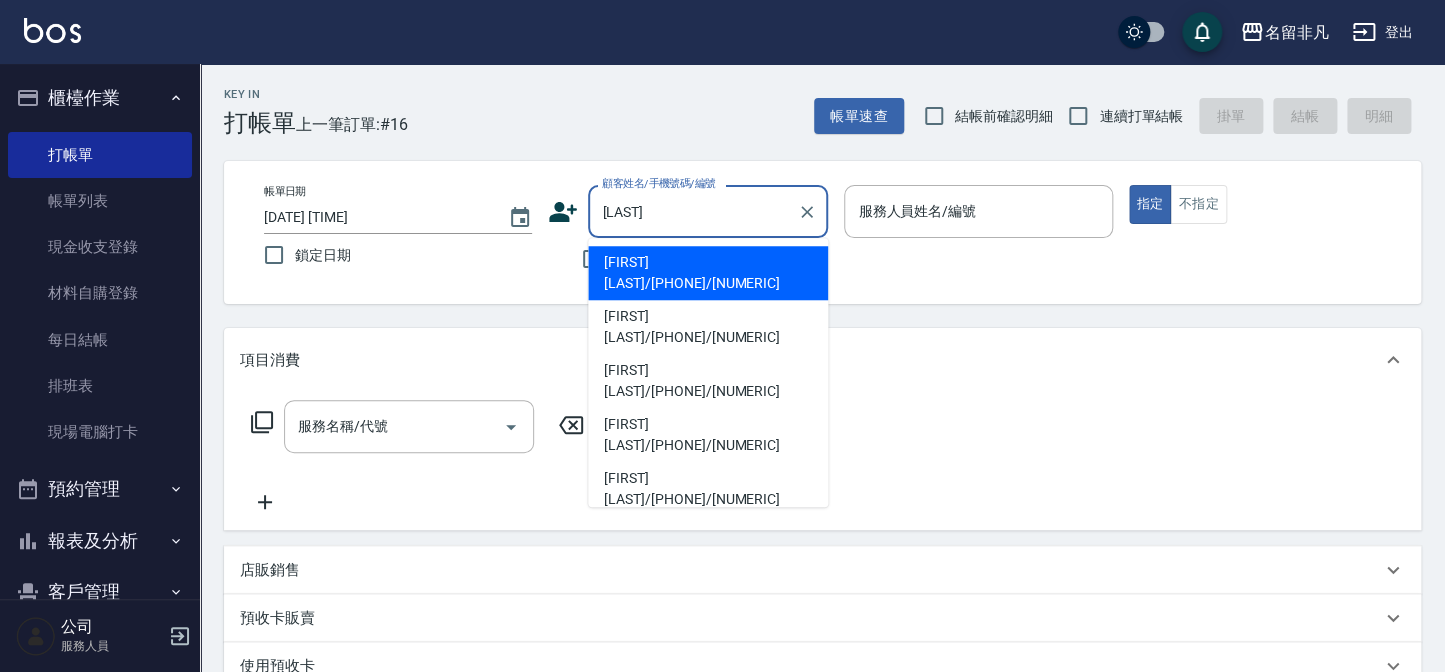 click on "[FIRST][LAST]/[PHONE]/[NUMERIC]" at bounding box center [708, 381] 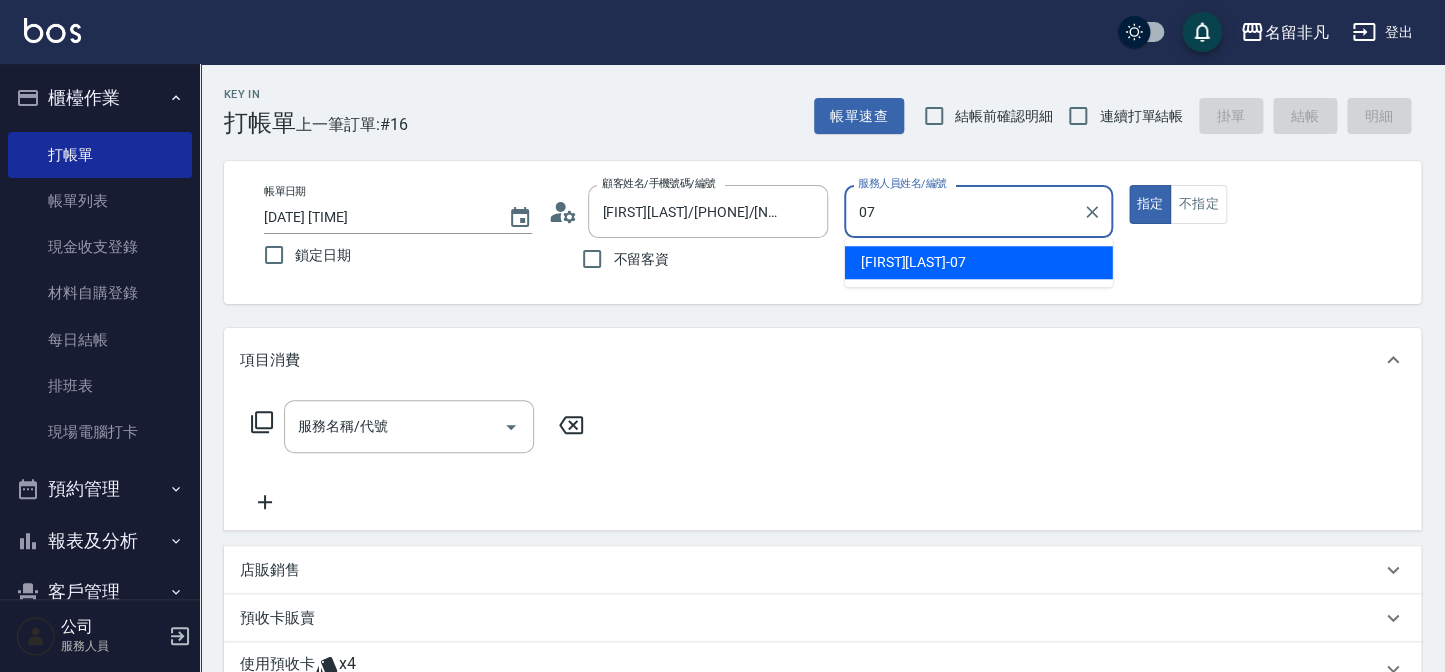 type on "[FIRST][LAST]-[NUMERIC]" 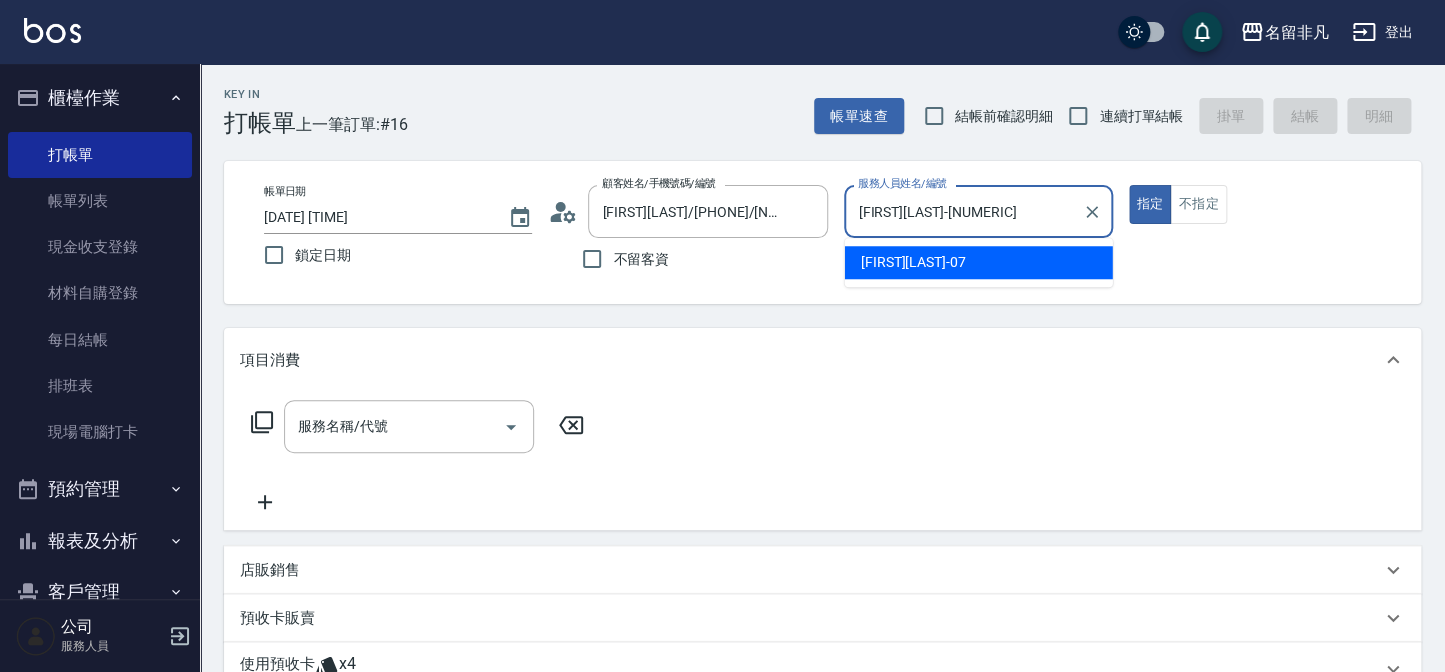 type on "true" 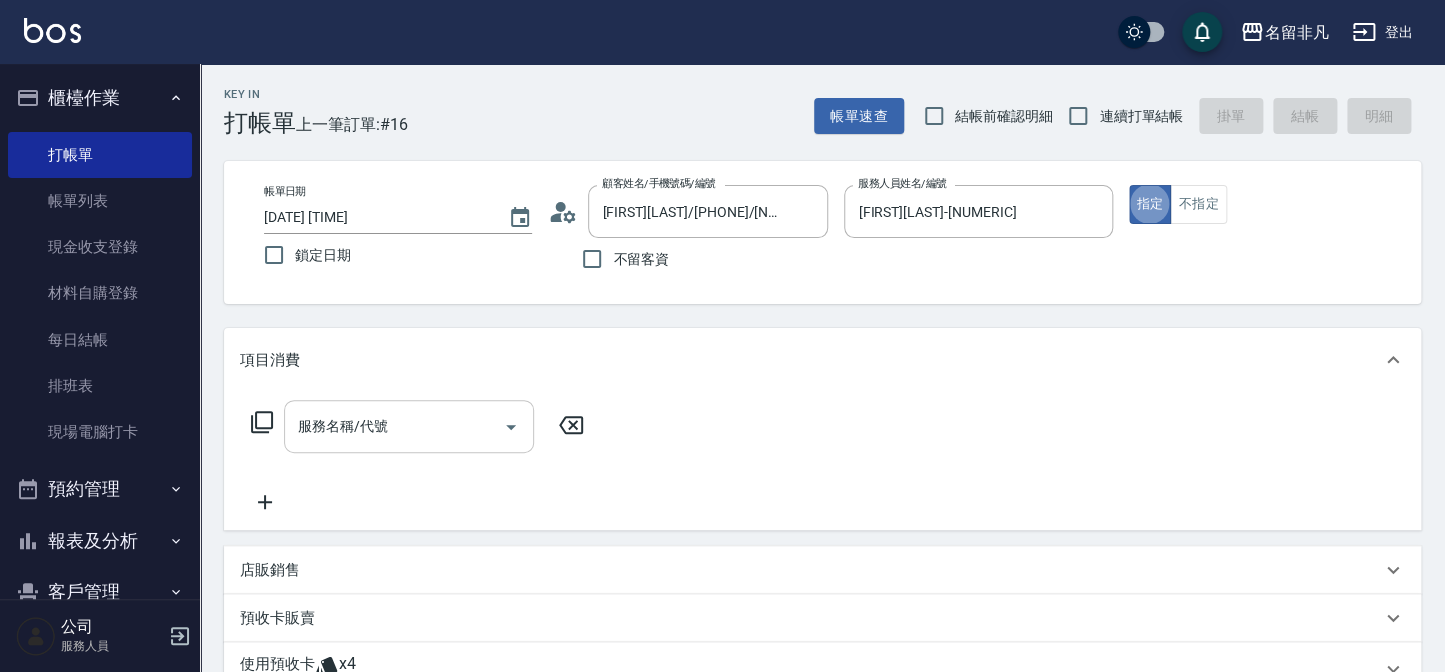 click on "服務名稱/代號" at bounding box center [394, 426] 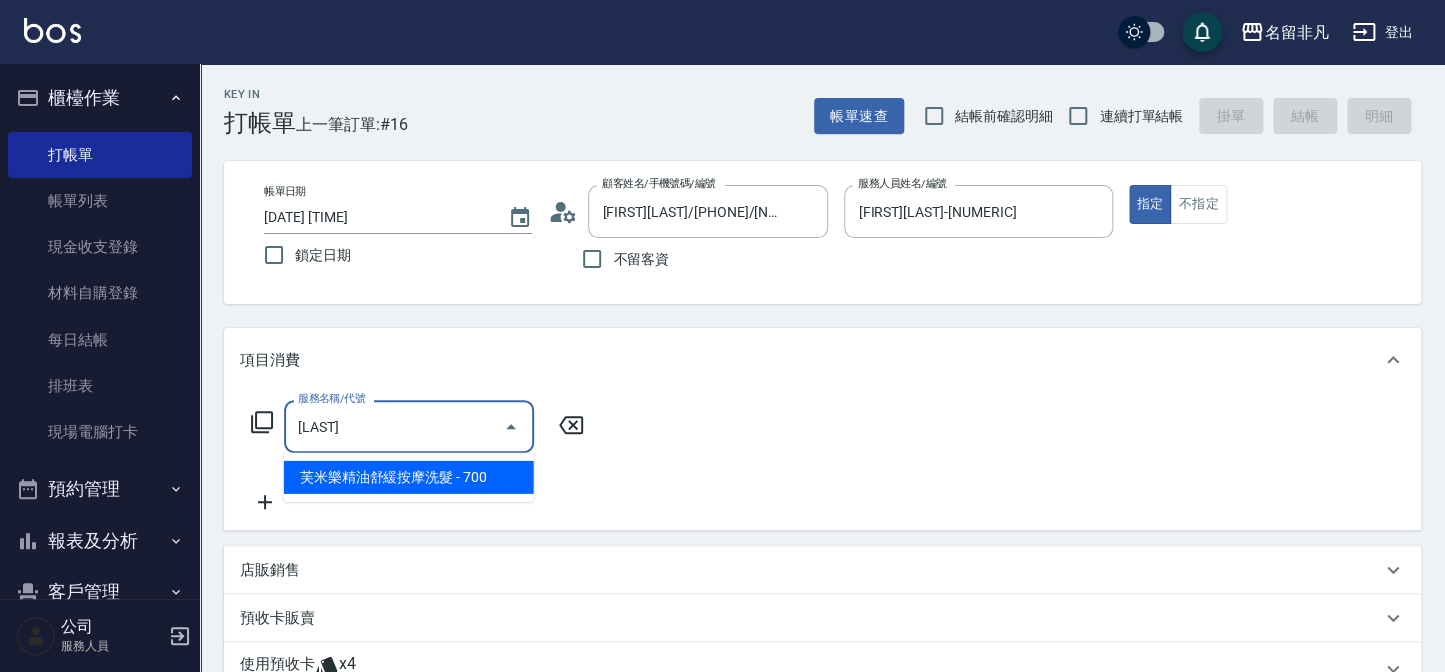 click on "芙米樂精油舒緩按摩洗髮 - 700" at bounding box center (409, 477) 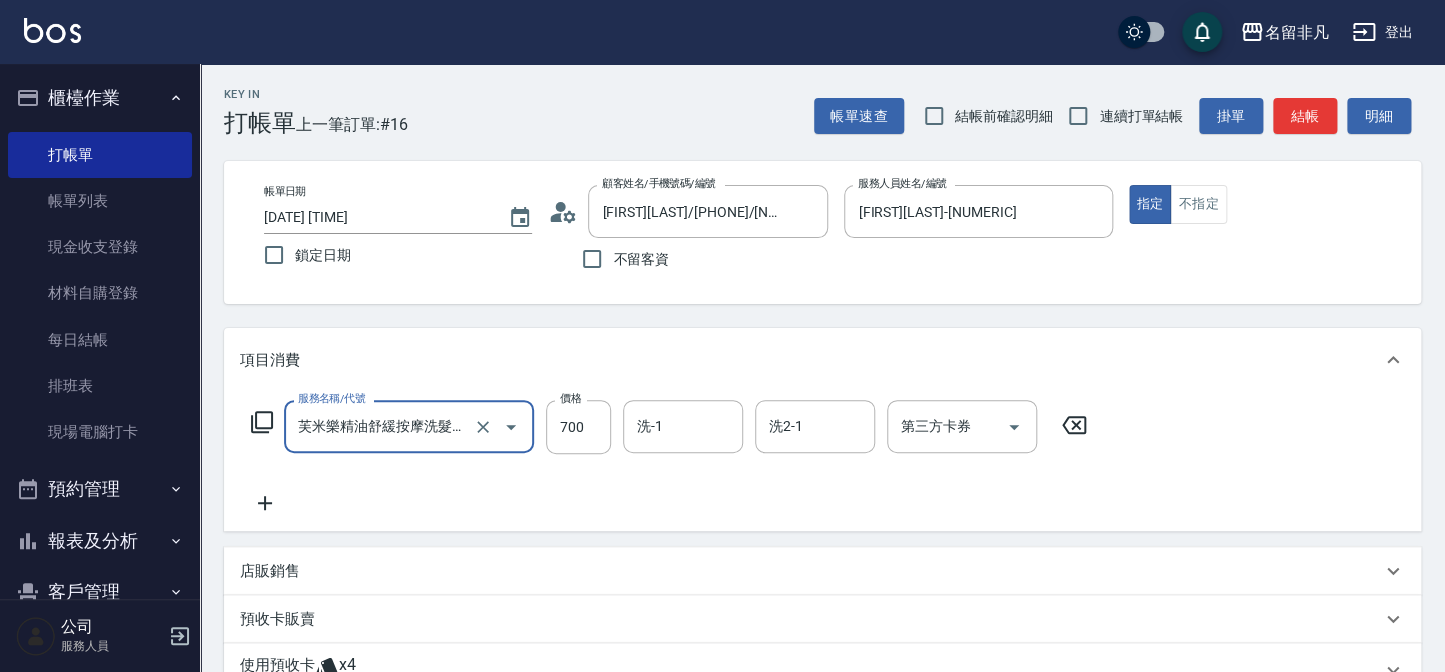 type on "芙米樂精油舒緩按摩洗髮(106)" 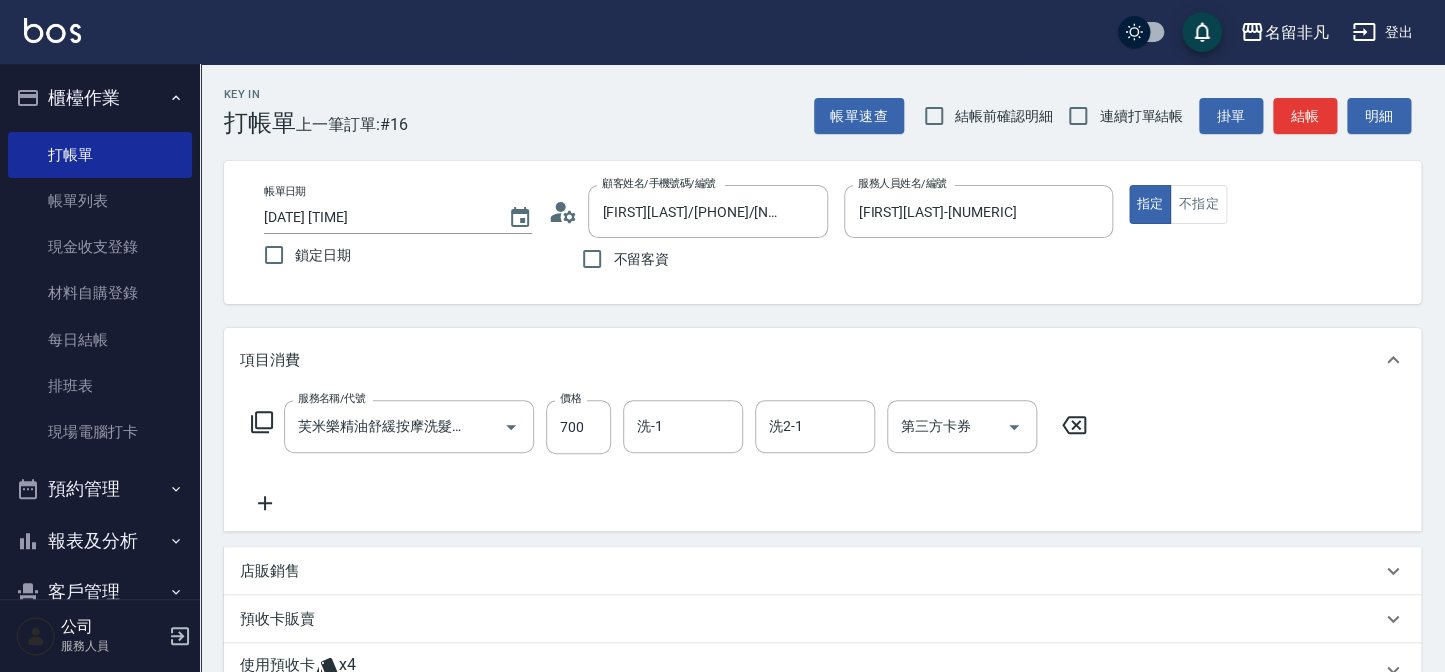 click 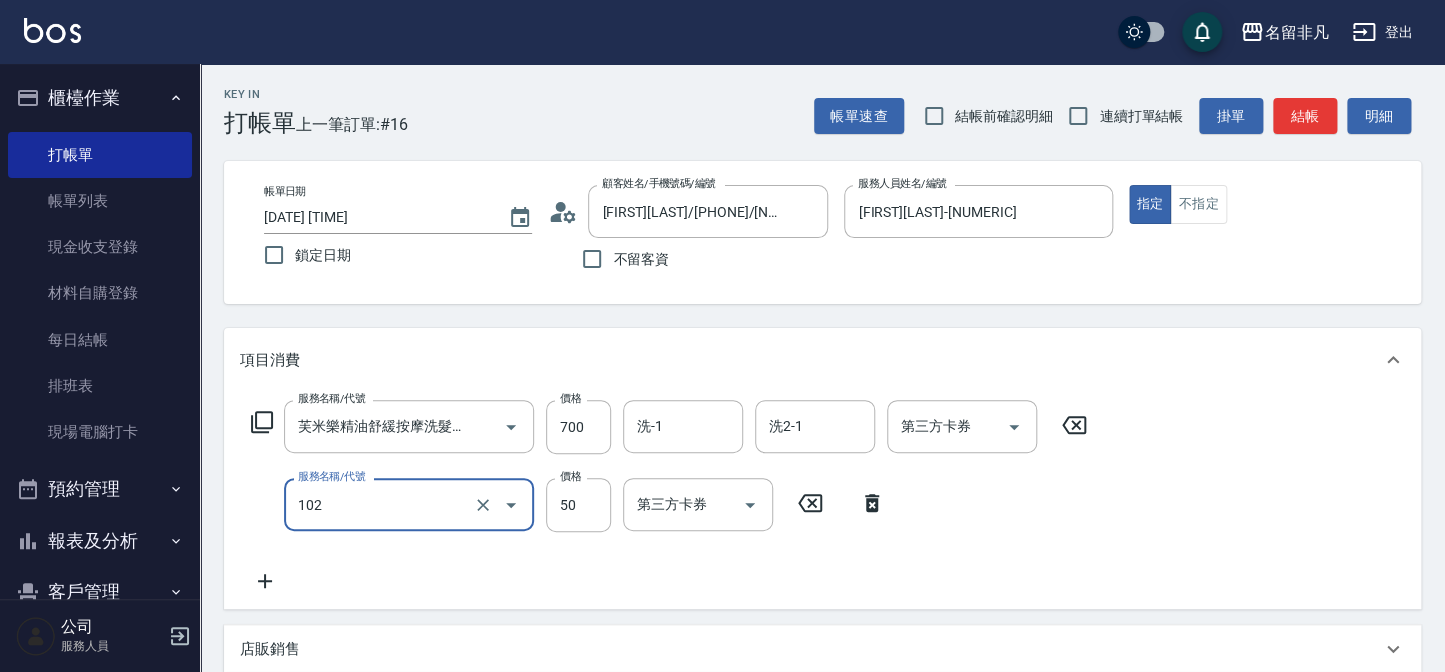 type on "+精油(102)" 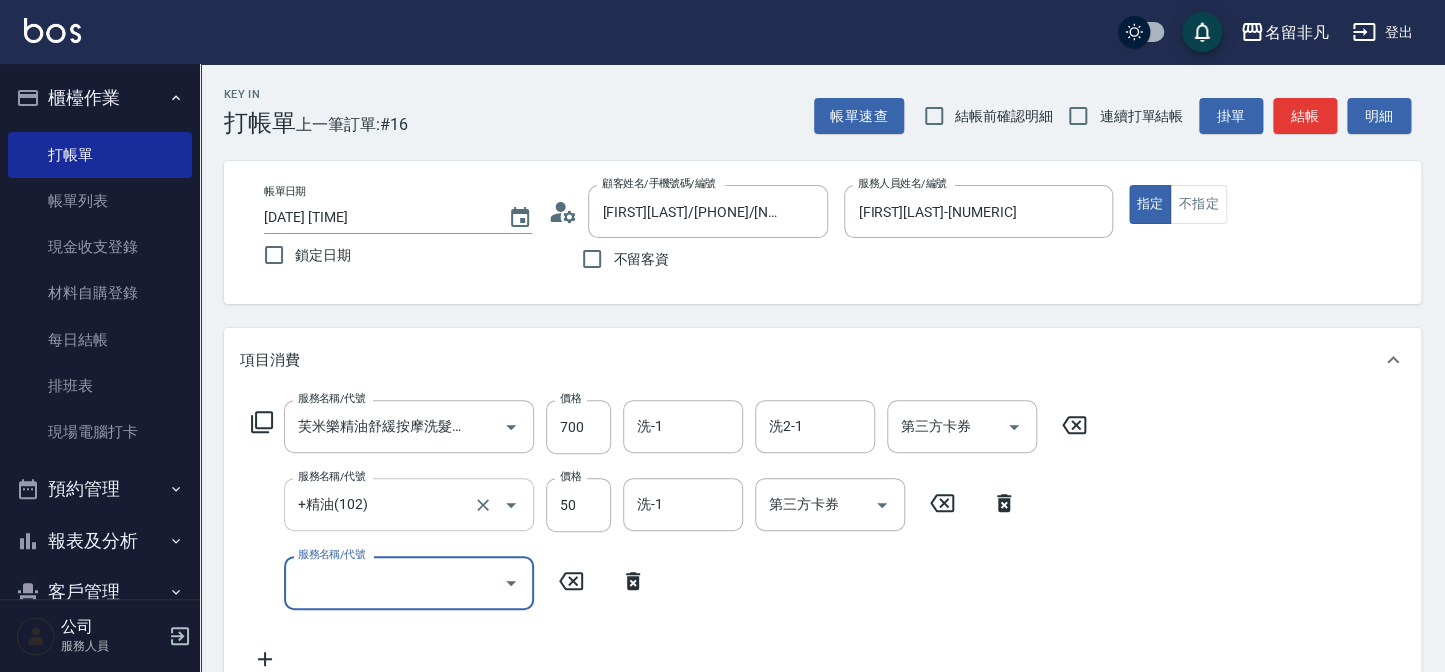 scroll, scrollTop: 0, scrollLeft: 0, axis: both 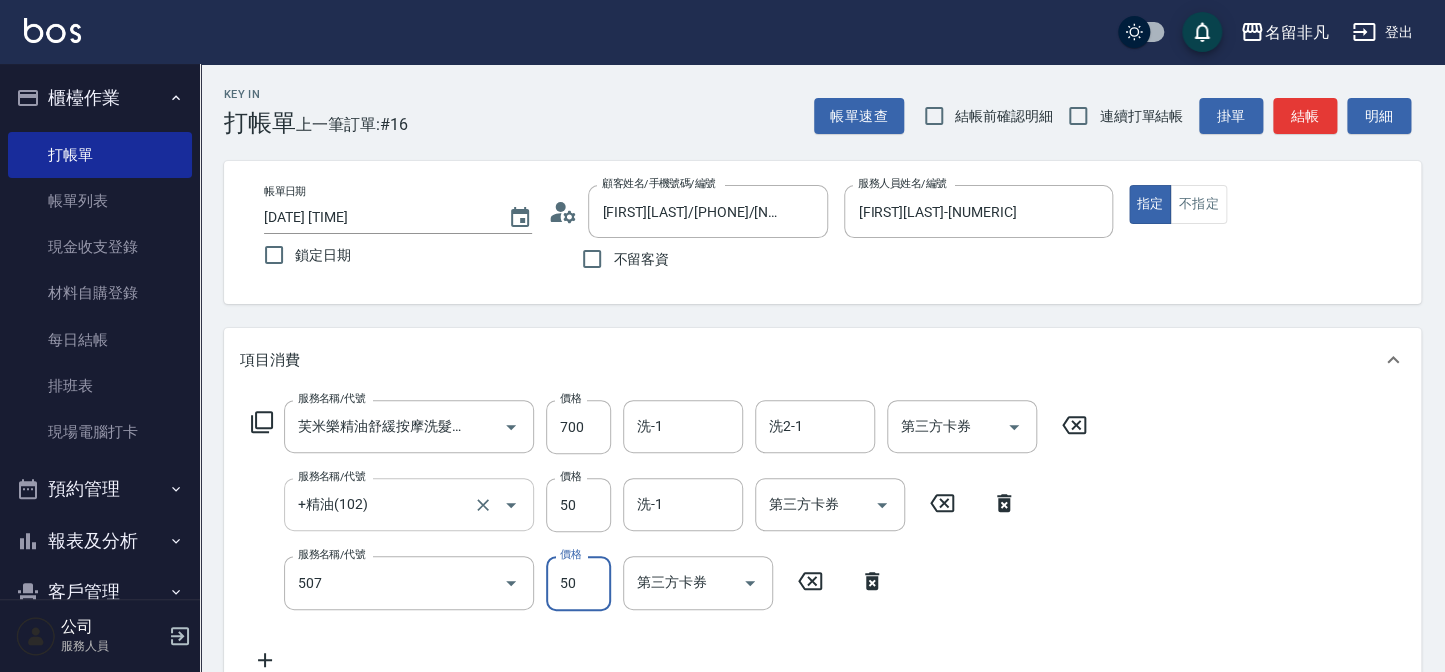 type on "瞬間護髮(507)" 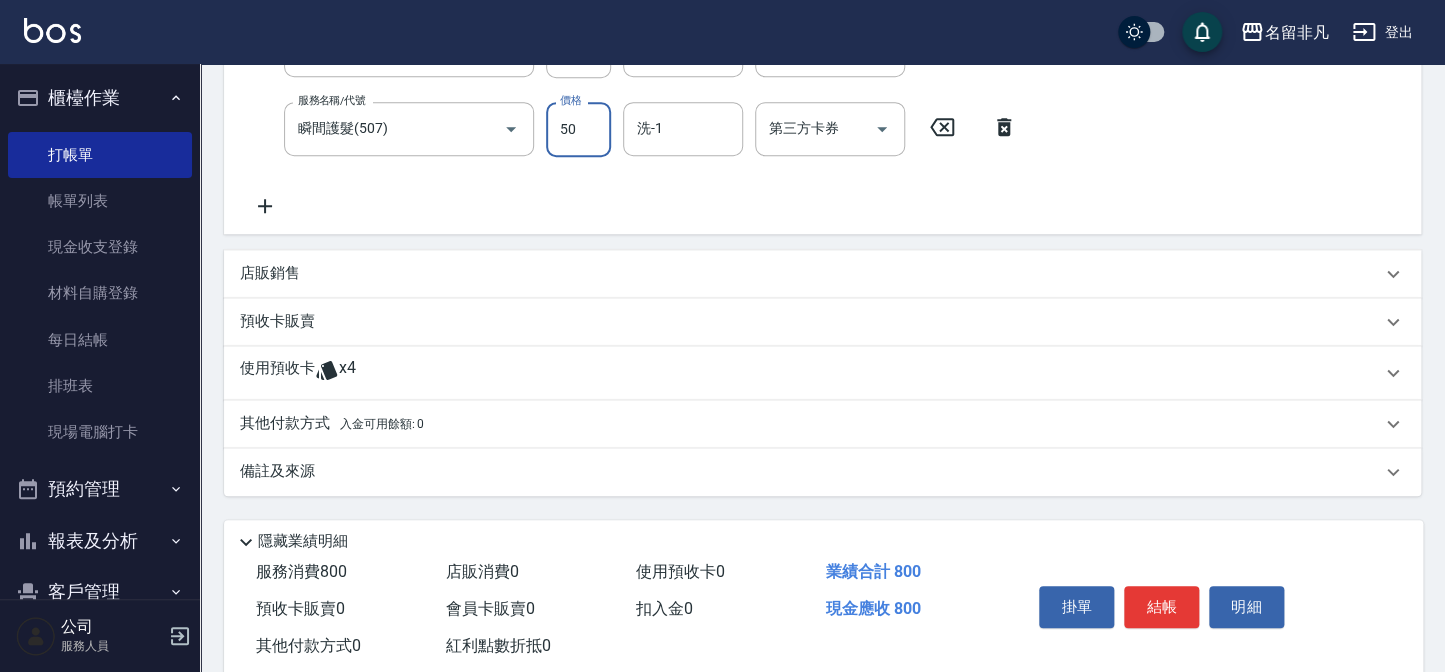 scroll, scrollTop: 499, scrollLeft: 0, axis: vertical 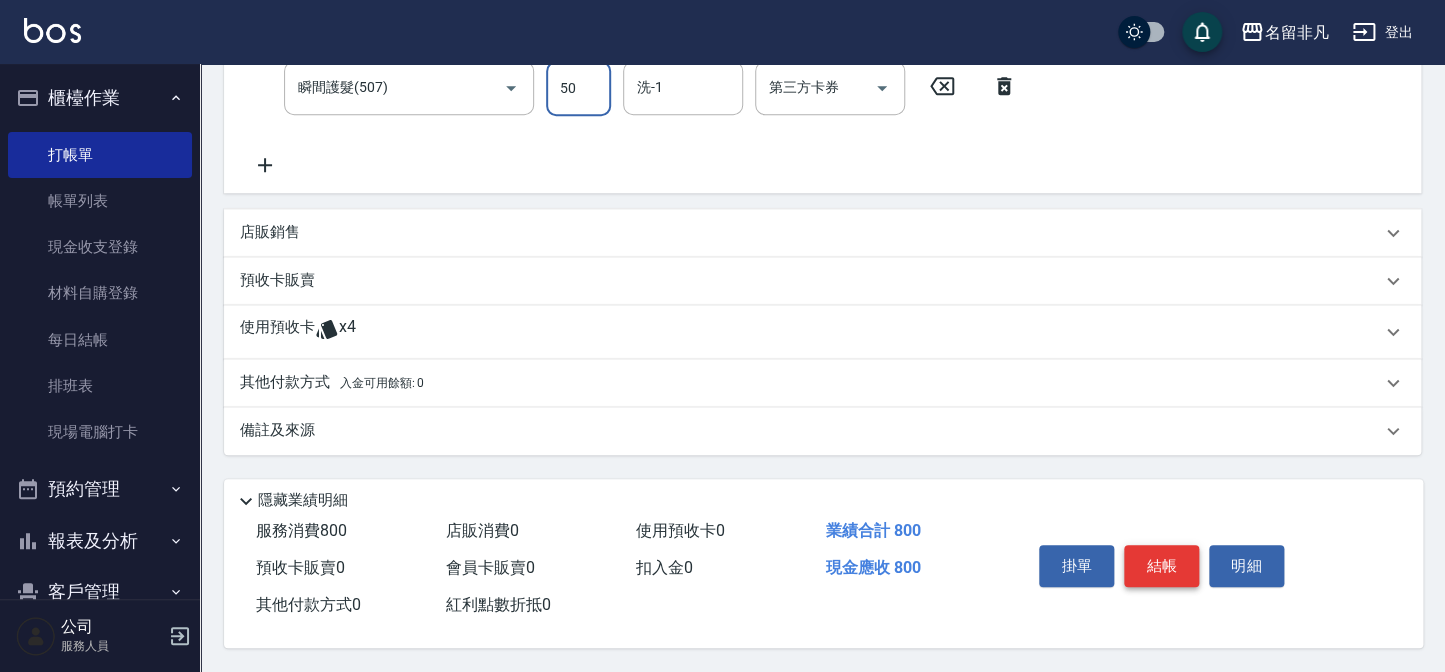 click on "結帳" at bounding box center [1161, 566] 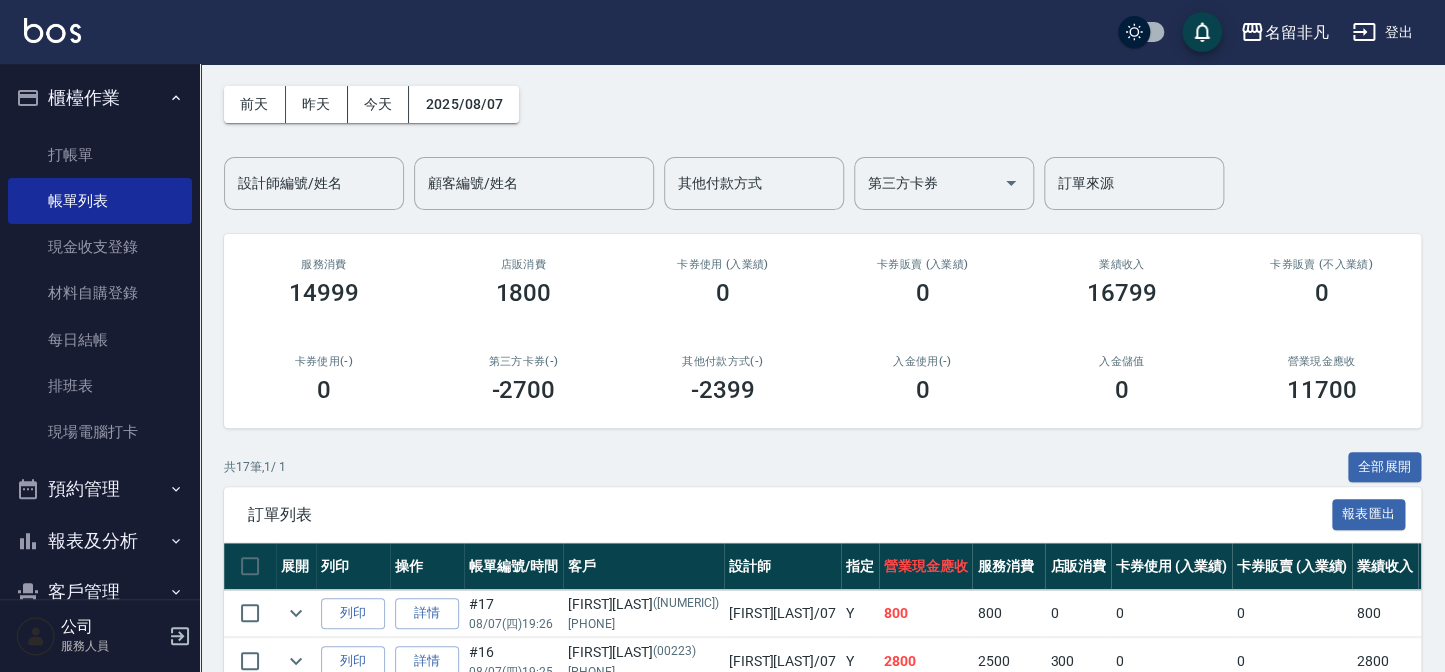 scroll, scrollTop: 272, scrollLeft: 0, axis: vertical 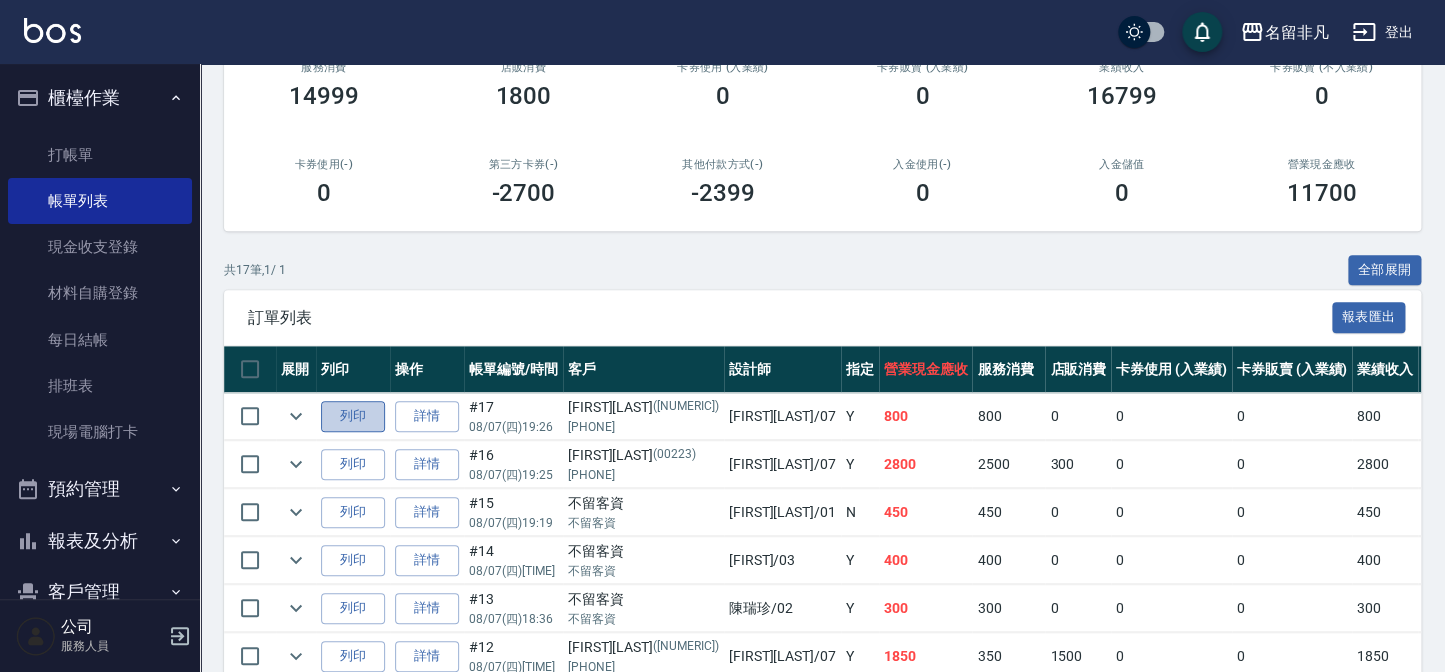 click on "列印" at bounding box center [353, 416] 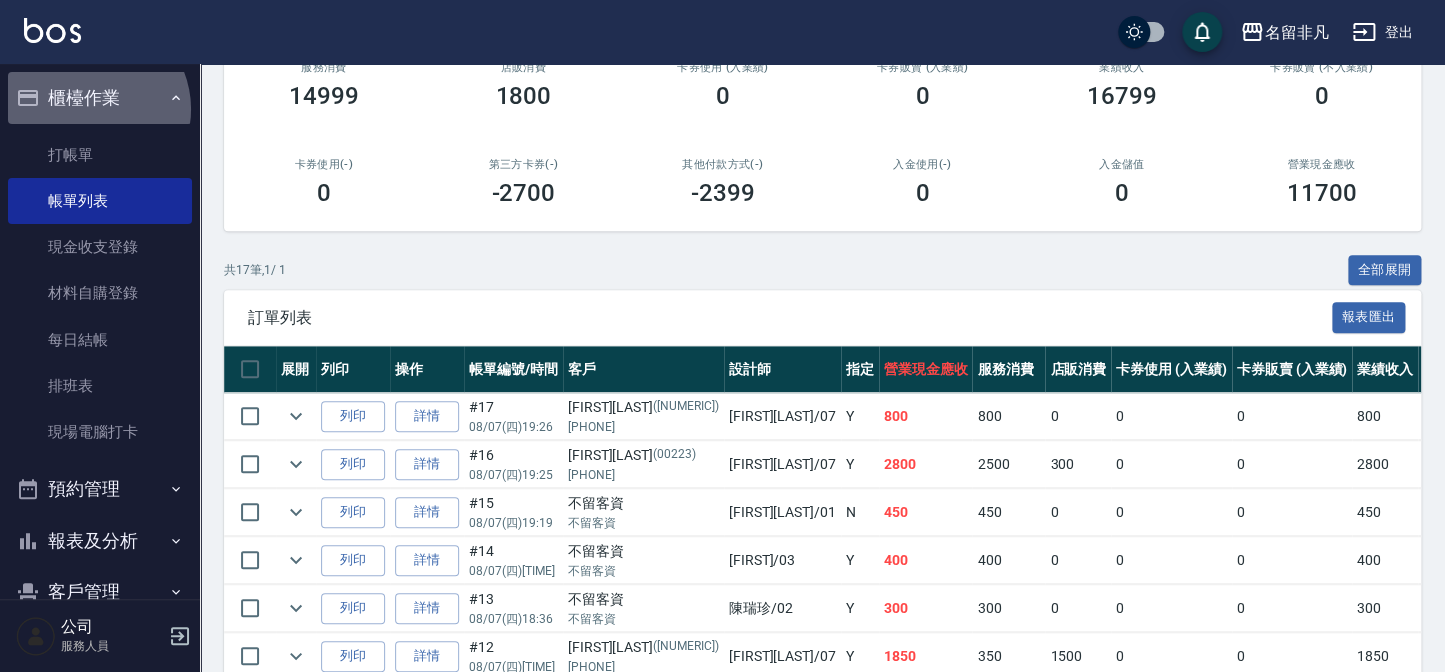click on "櫃檯作業" at bounding box center (100, 98) 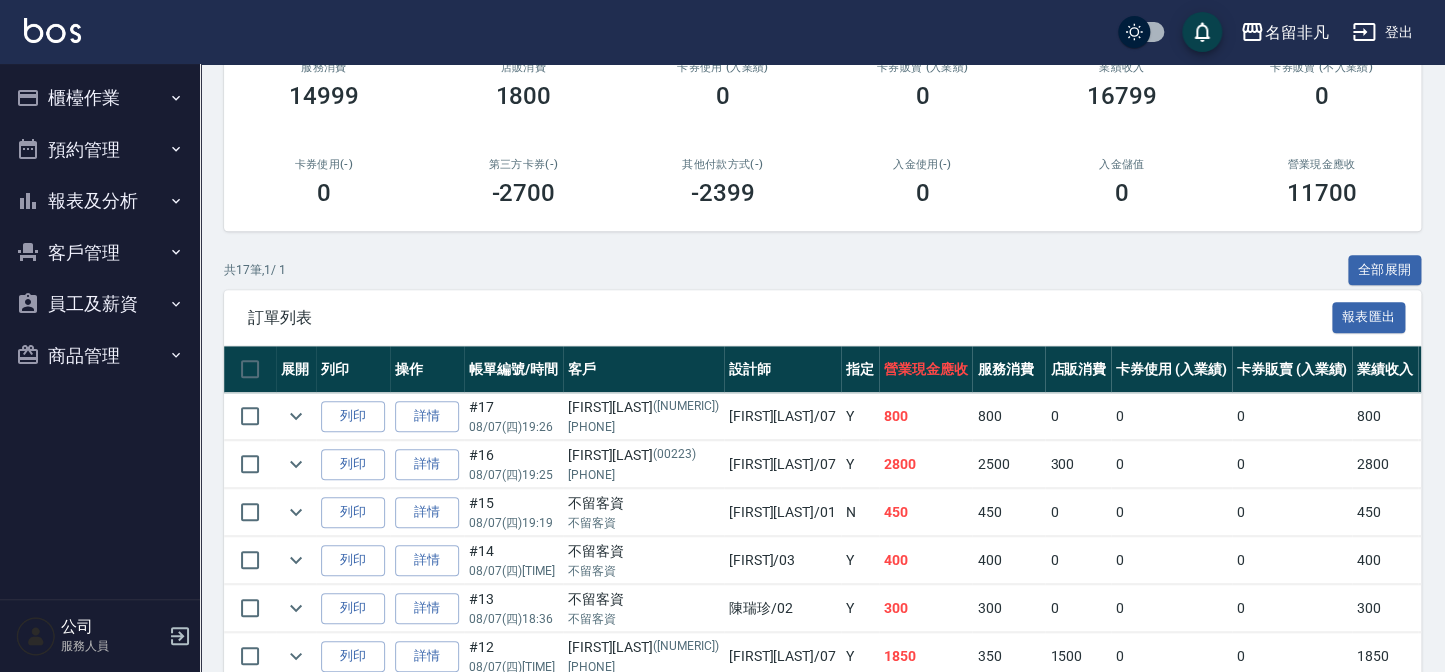 click on "報表及分析" at bounding box center (100, 201) 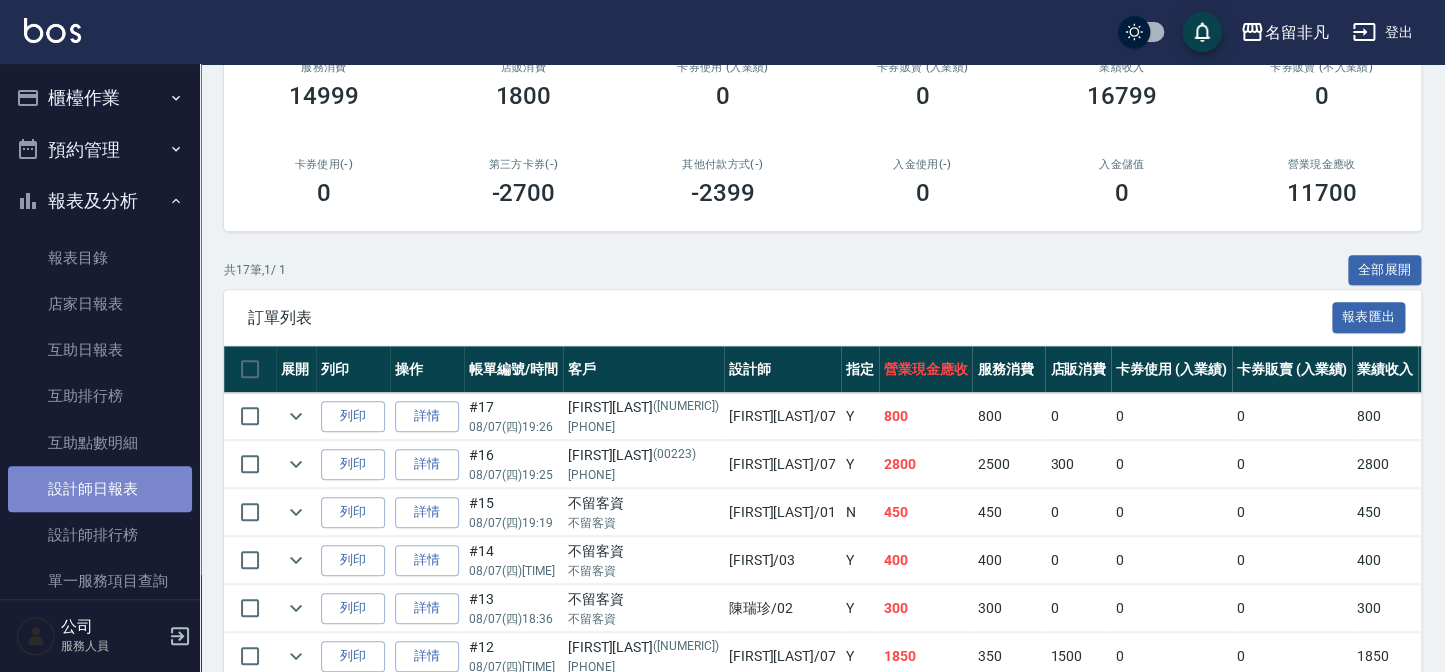 click on "設計師日報表" at bounding box center (100, 489) 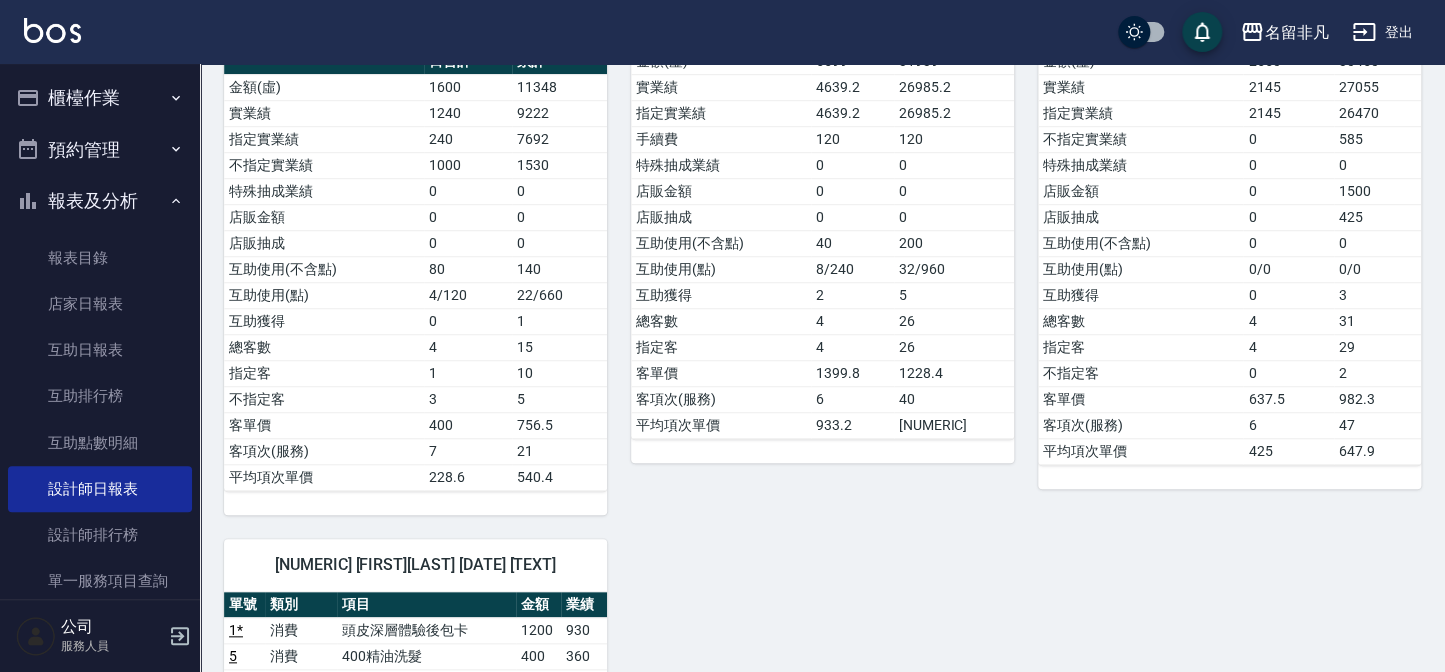 scroll, scrollTop: 363, scrollLeft: 0, axis: vertical 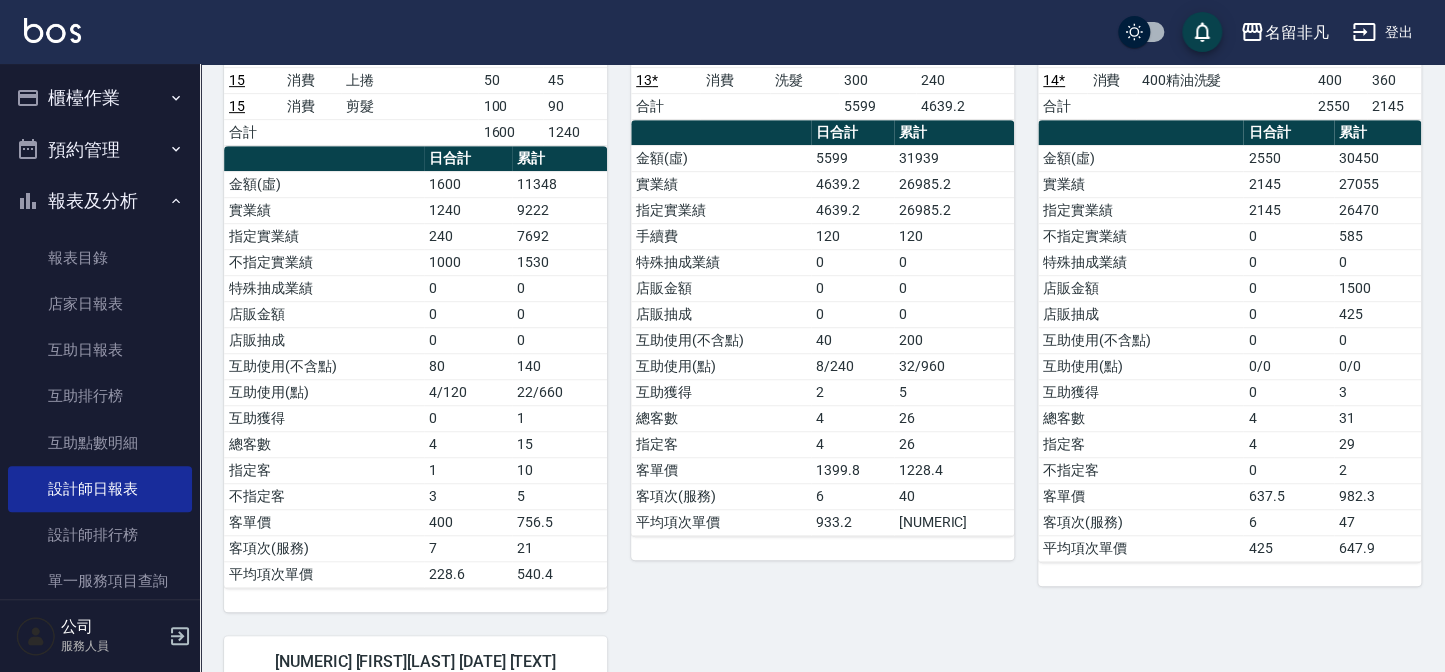 click on "報表及分析" at bounding box center [100, 201] 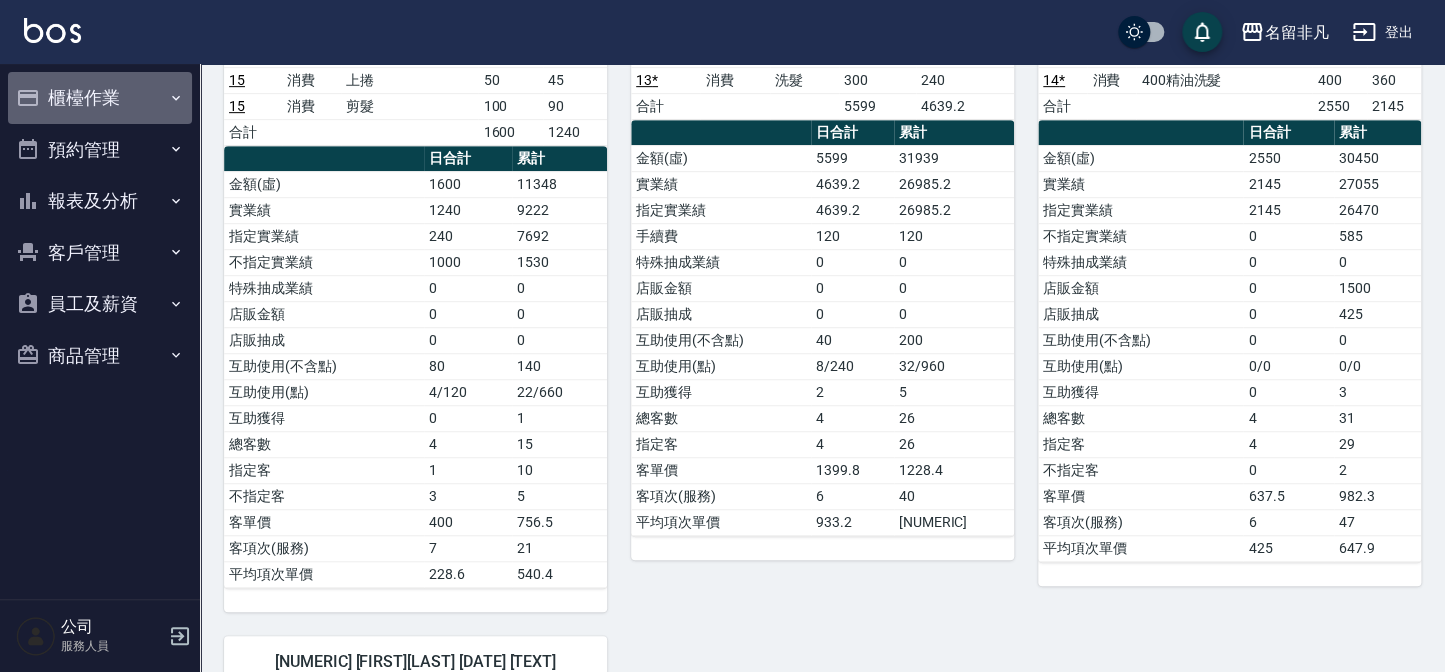 click on "櫃檯作業" at bounding box center (100, 98) 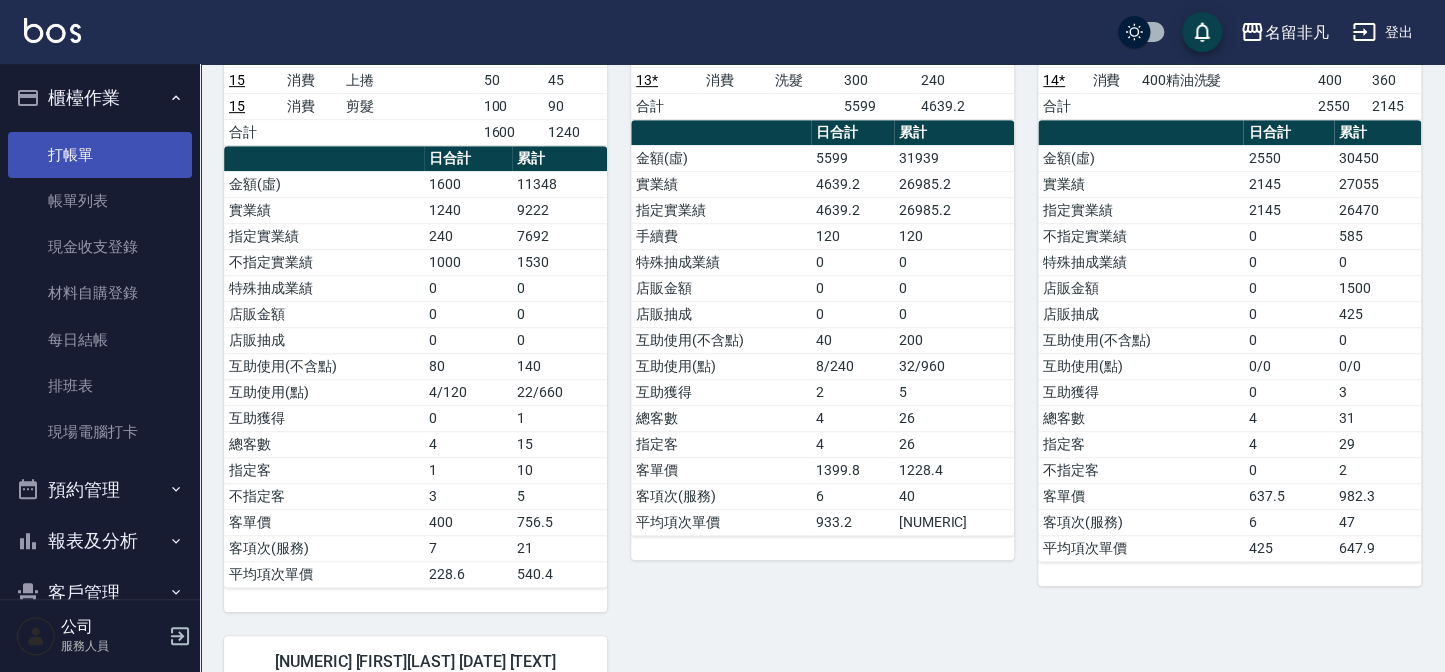 click on "打帳單" at bounding box center (100, 155) 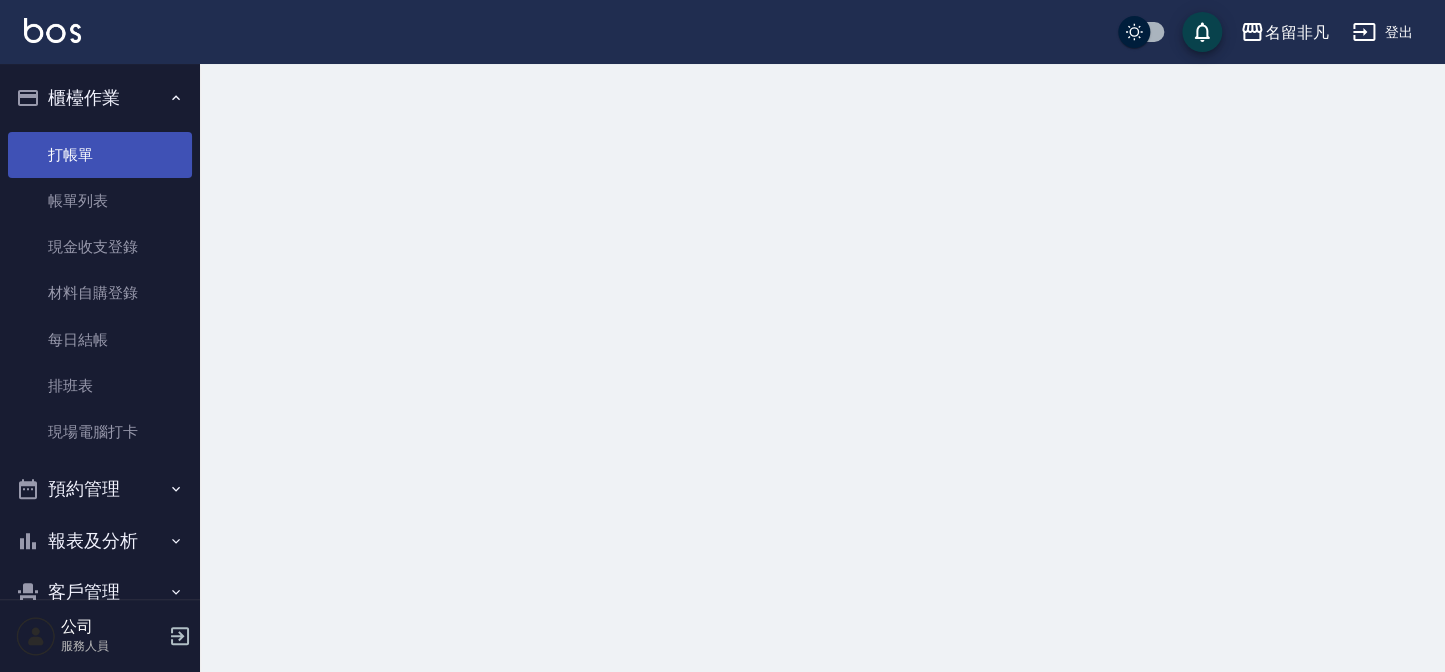 scroll, scrollTop: 0, scrollLeft: 0, axis: both 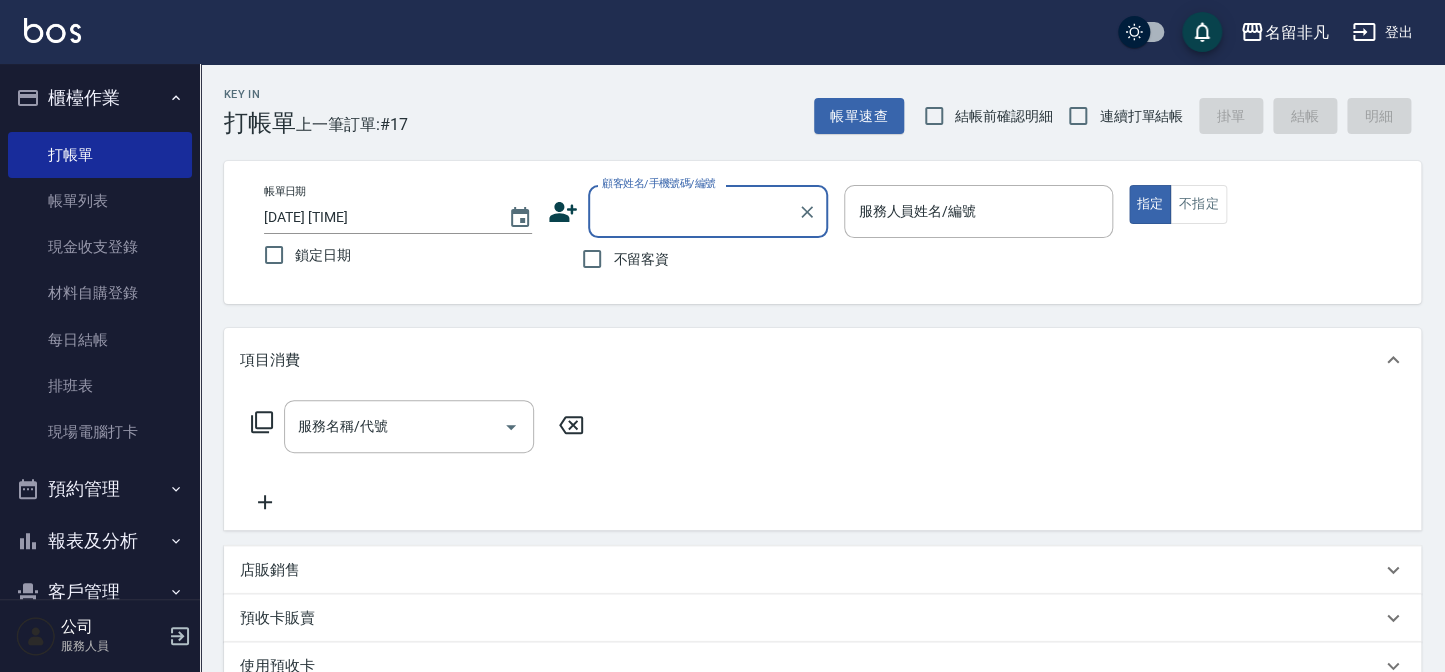 click on "櫃檯作業" at bounding box center (100, 98) 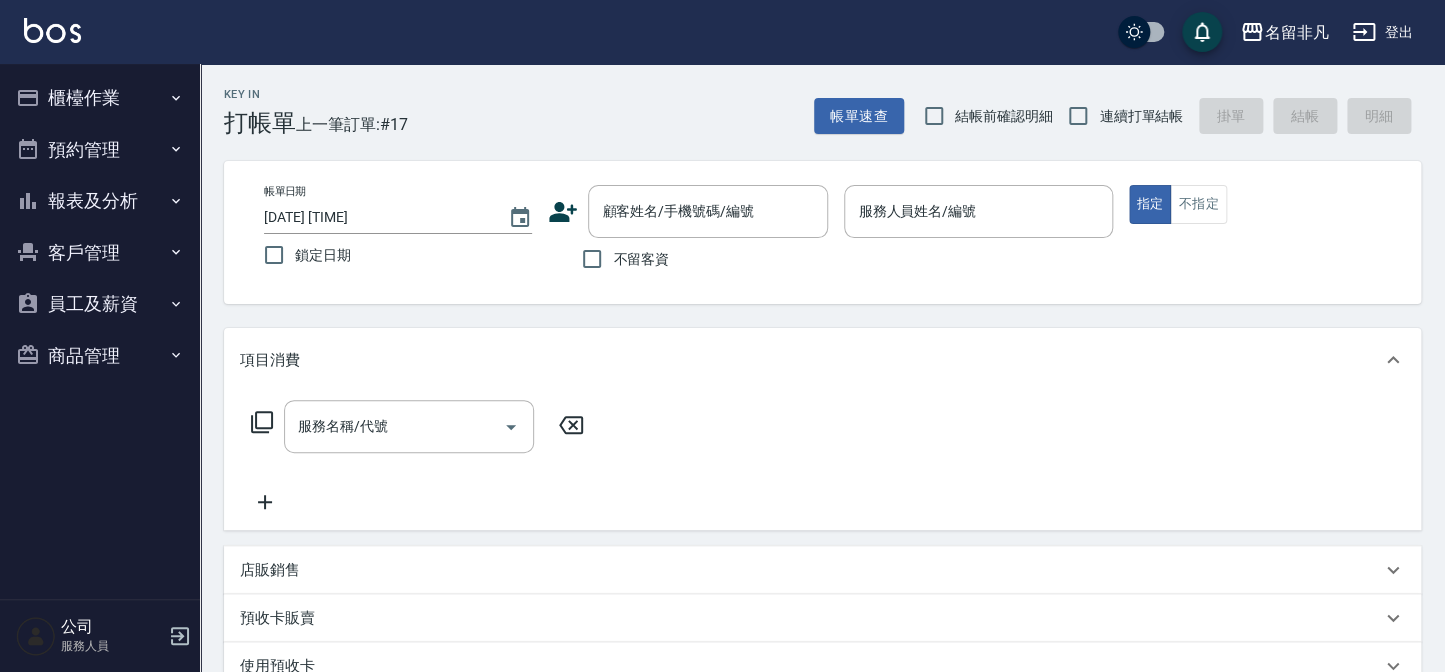 click on "報表及分析" at bounding box center [100, 201] 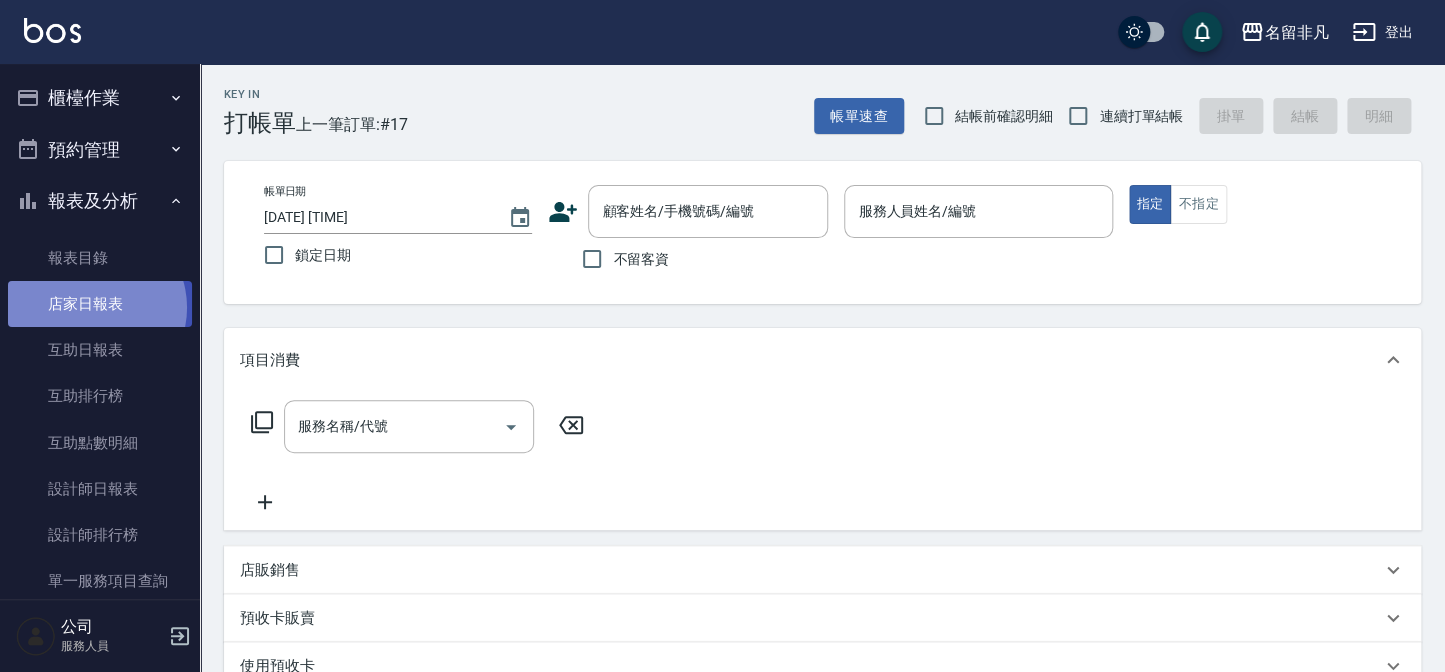click on "店家日報表" at bounding box center [100, 304] 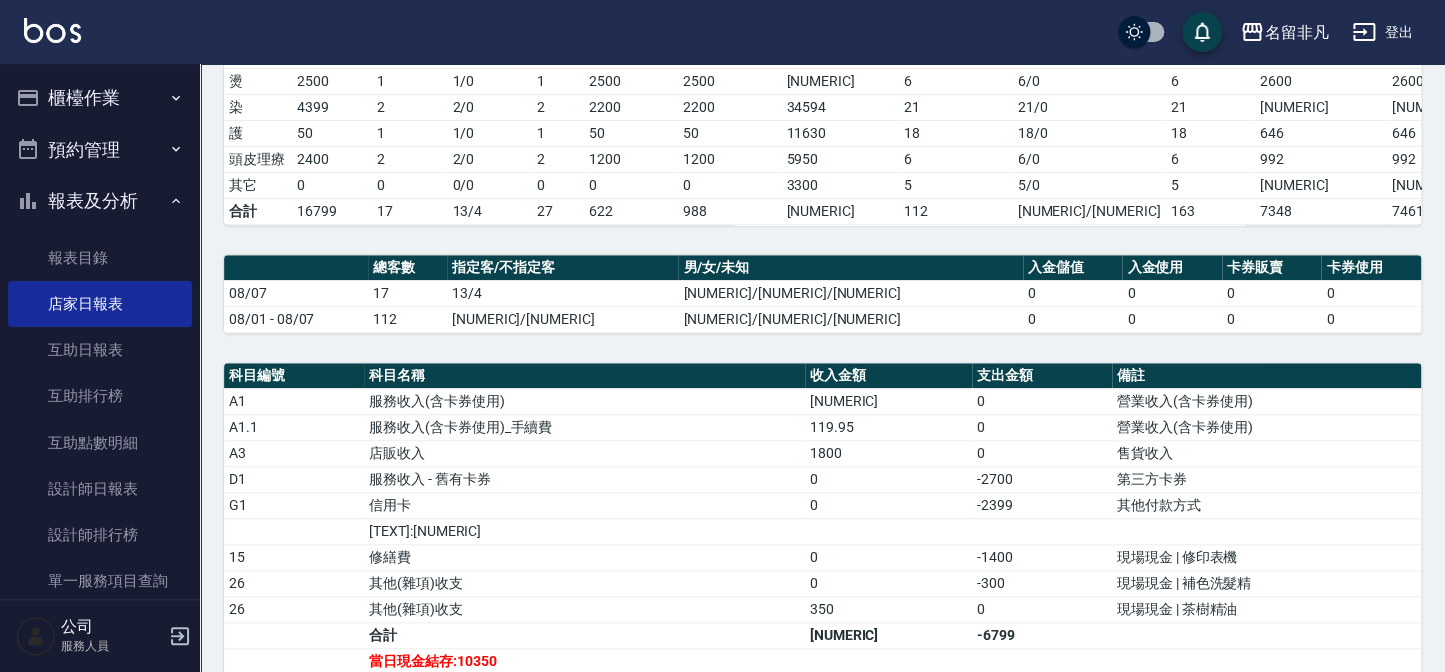 scroll, scrollTop: 636, scrollLeft: 0, axis: vertical 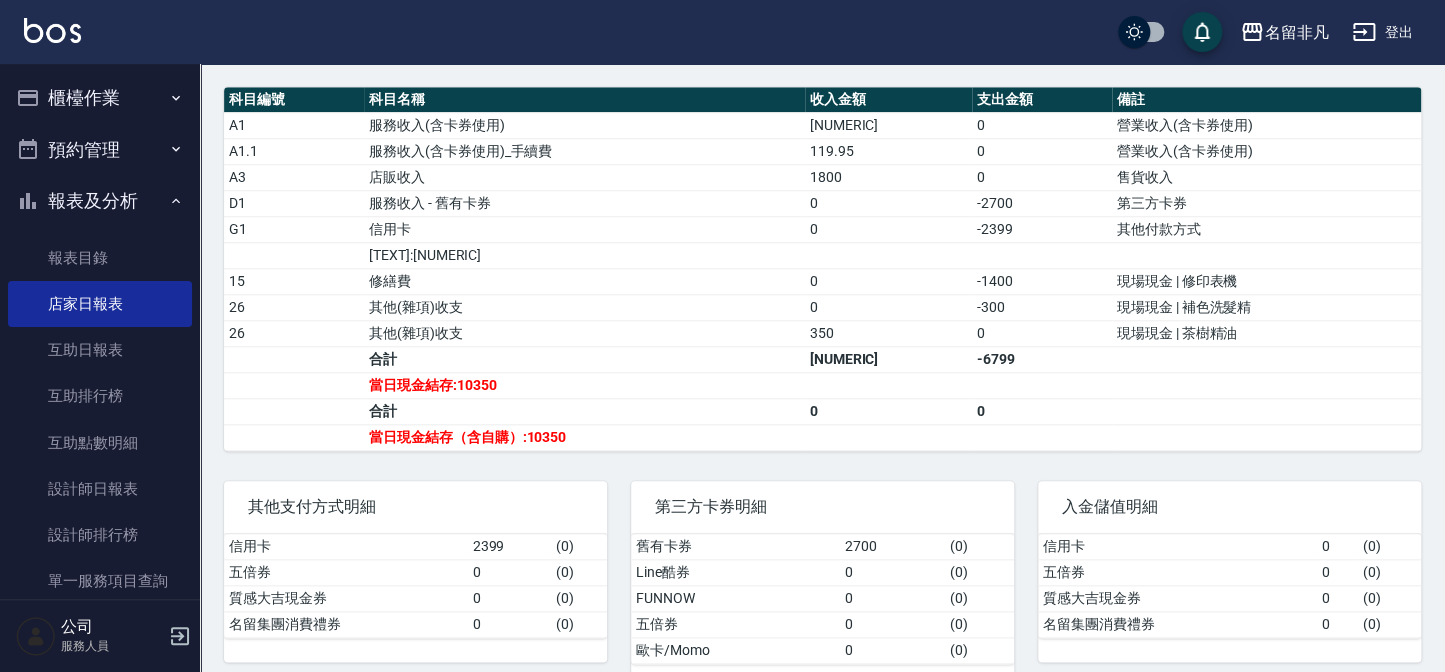 click on "櫃檯作業" at bounding box center [100, 98] 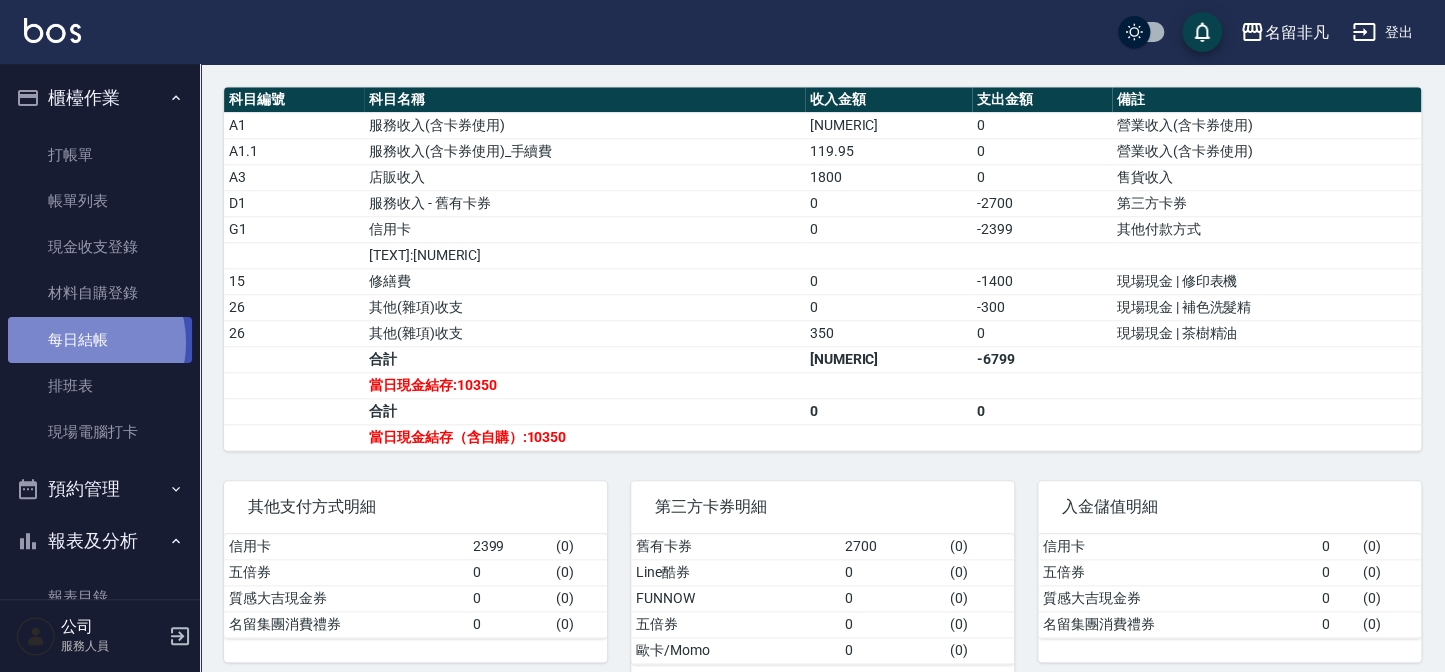 click on "每日結帳" at bounding box center [100, 340] 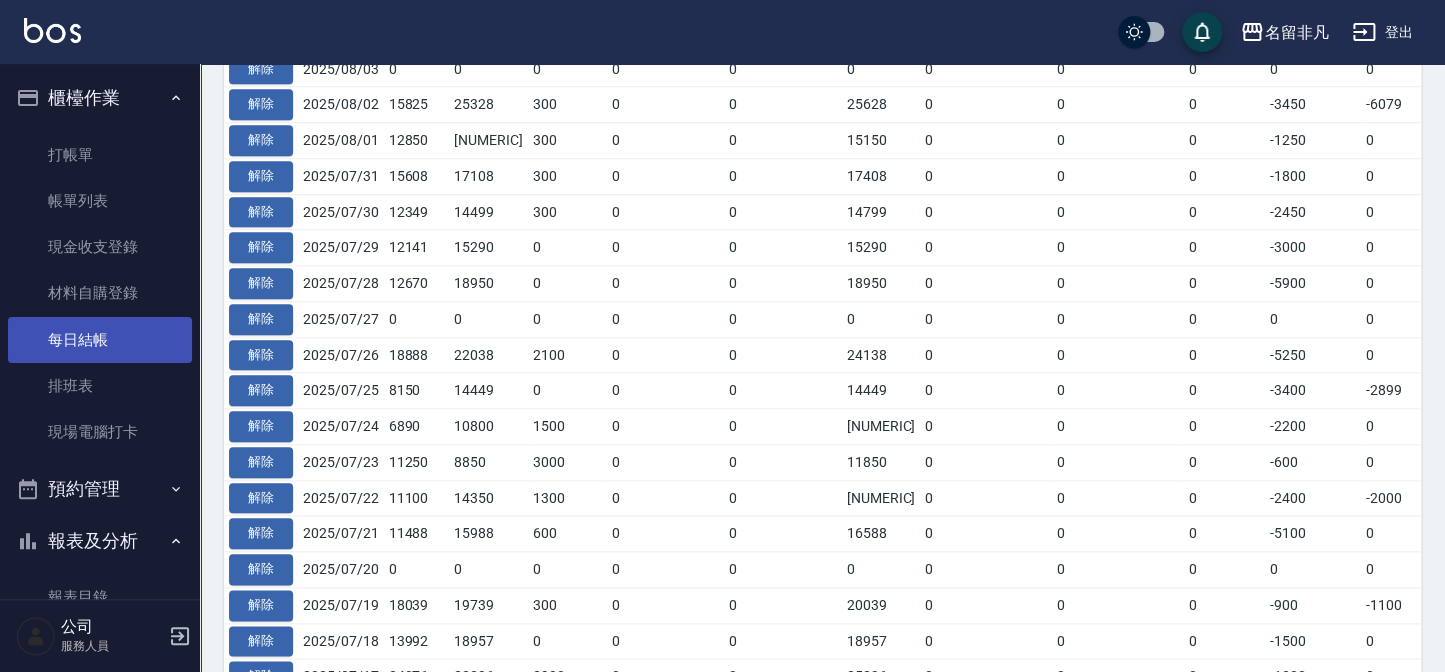 scroll, scrollTop: 0, scrollLeft: 0, axis: both 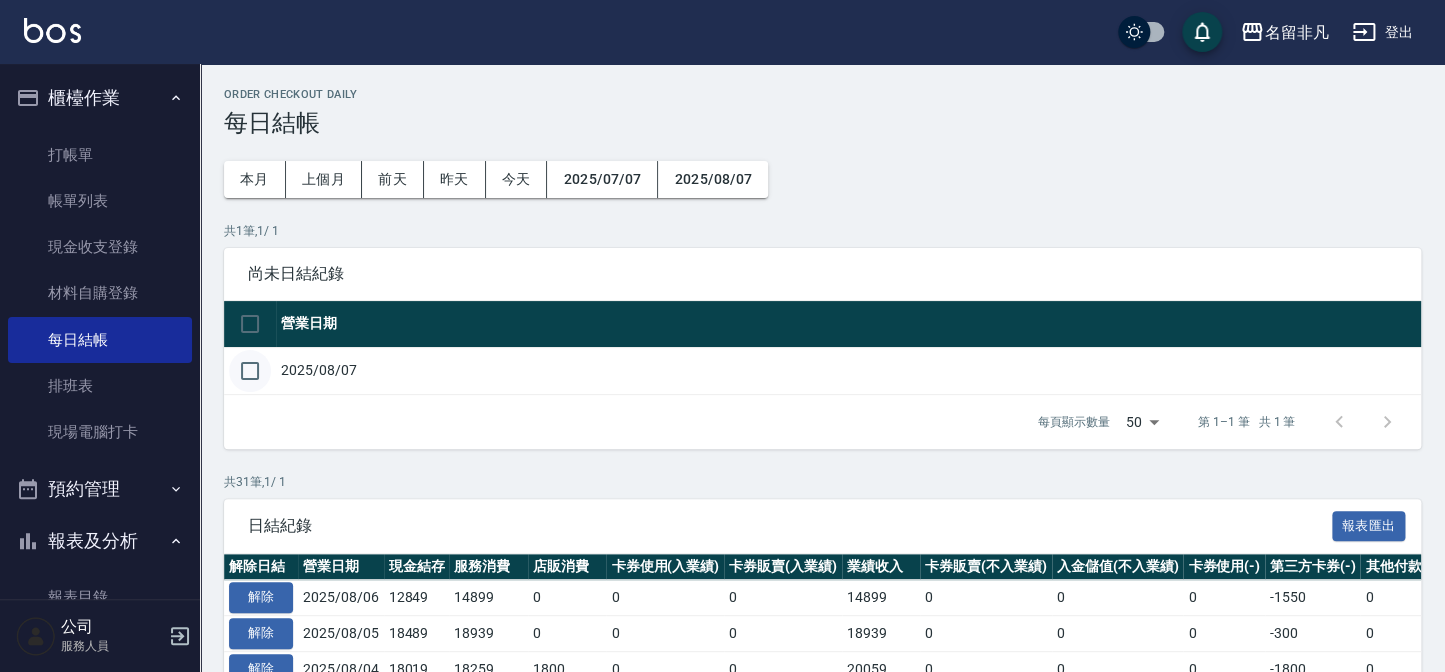 click at bounding box center (250, 371) 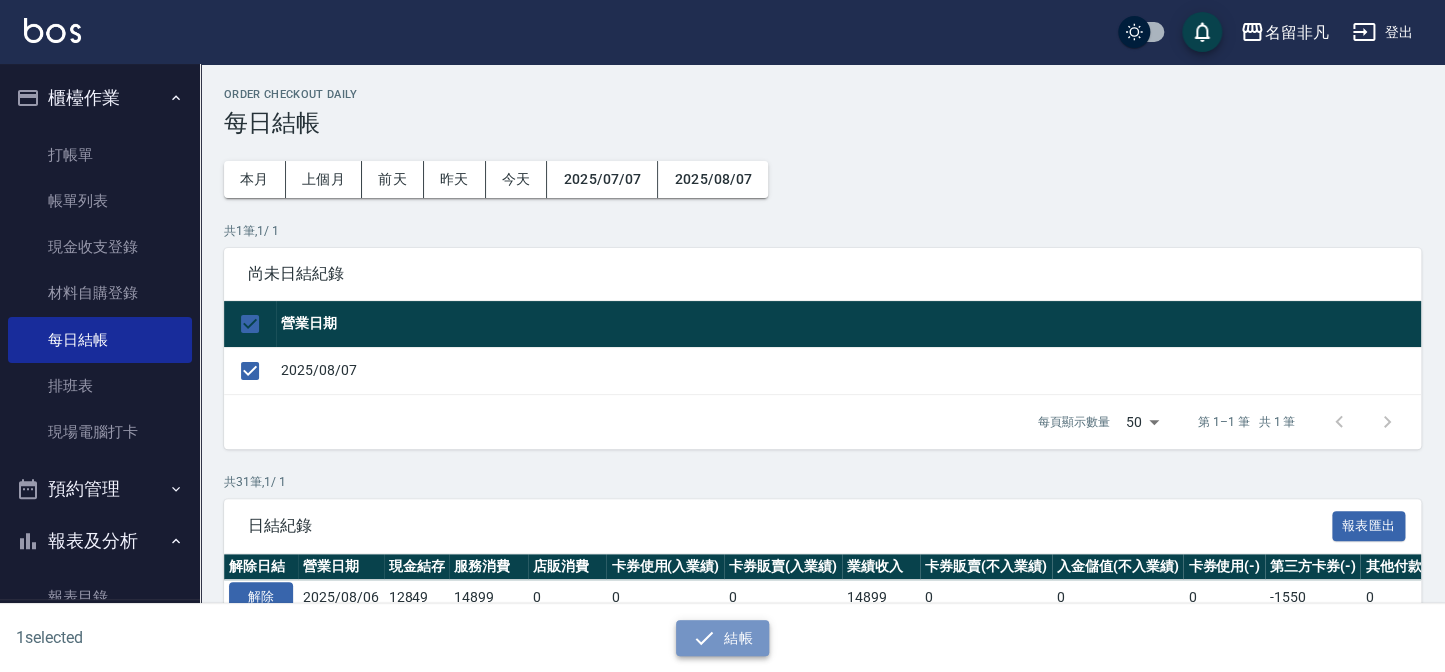 click 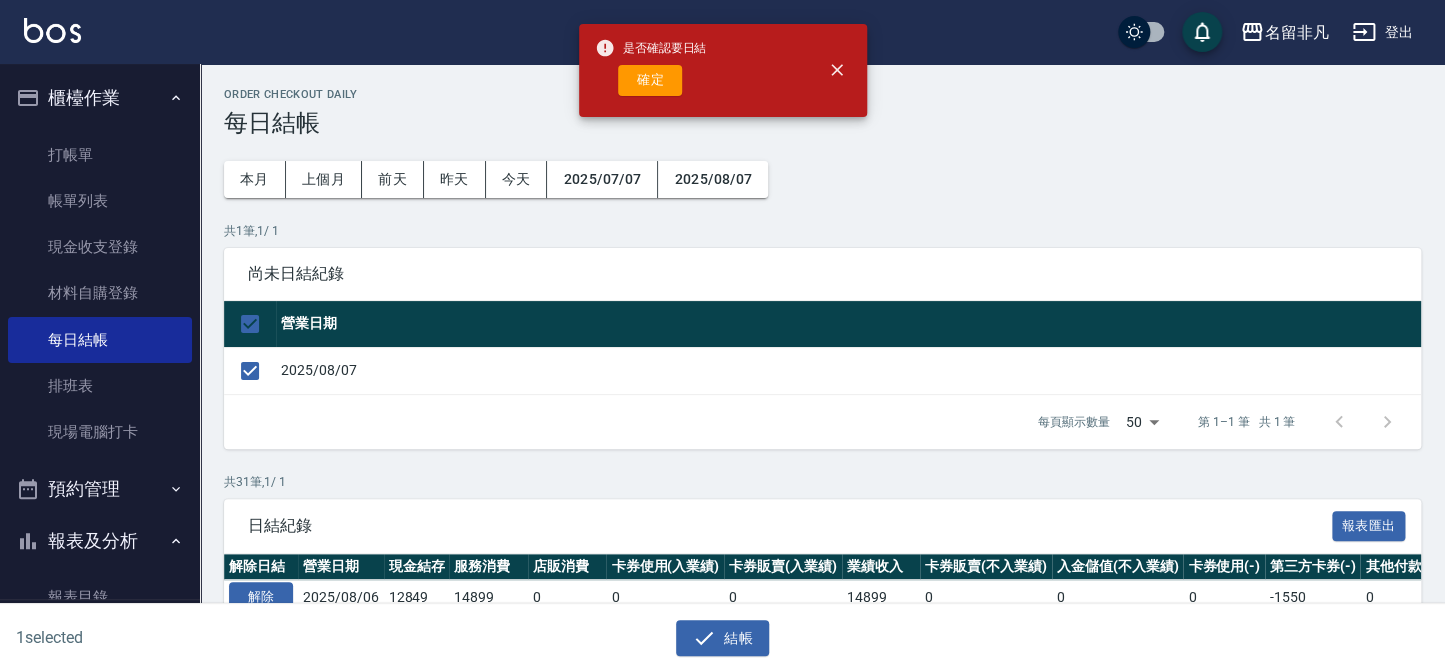 click on "是否確認要日結 確定" at bounding box center [651, 70] 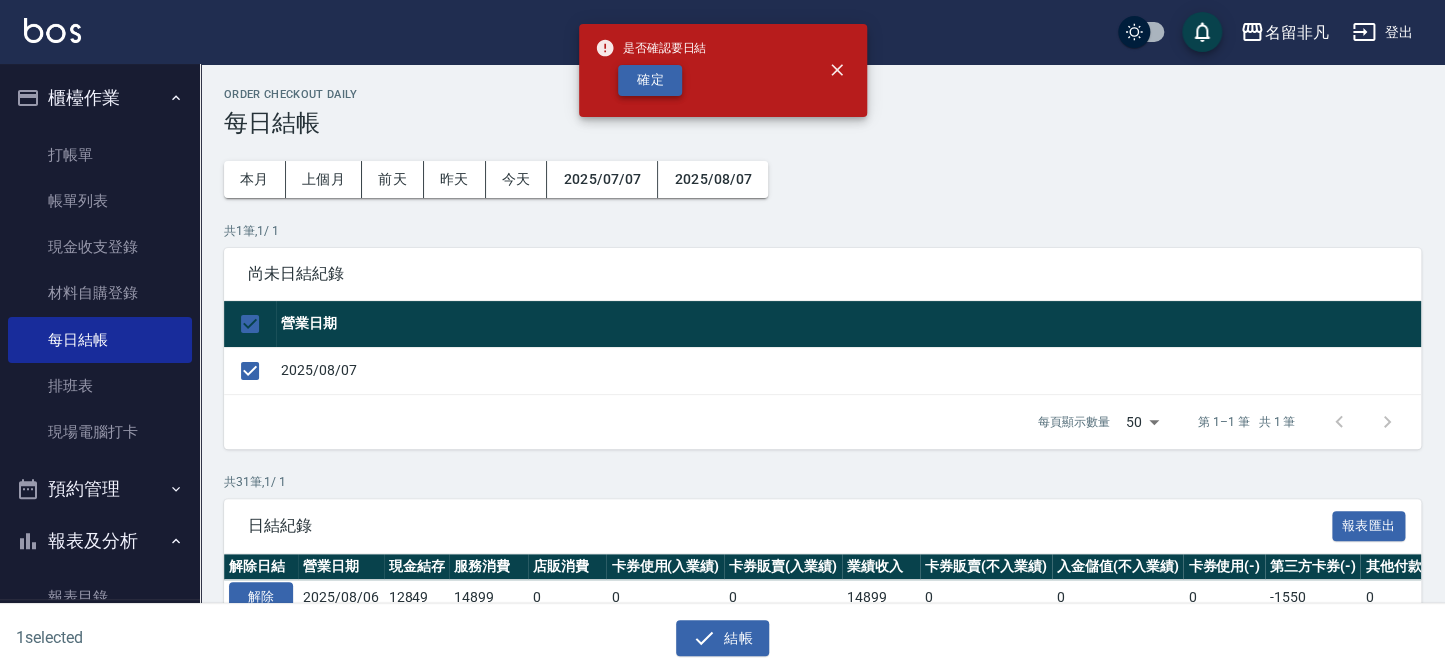 click on "確定" at bounding box center (650, 80) 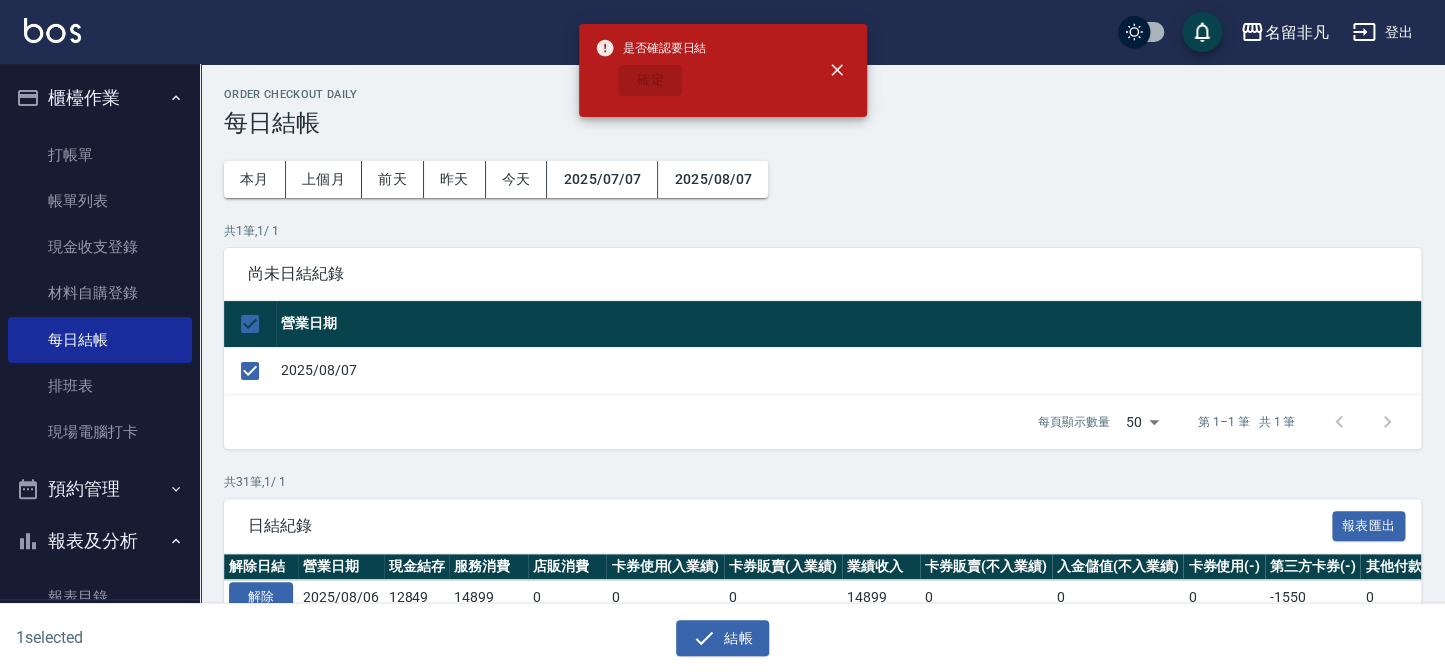 checkbox on "false" 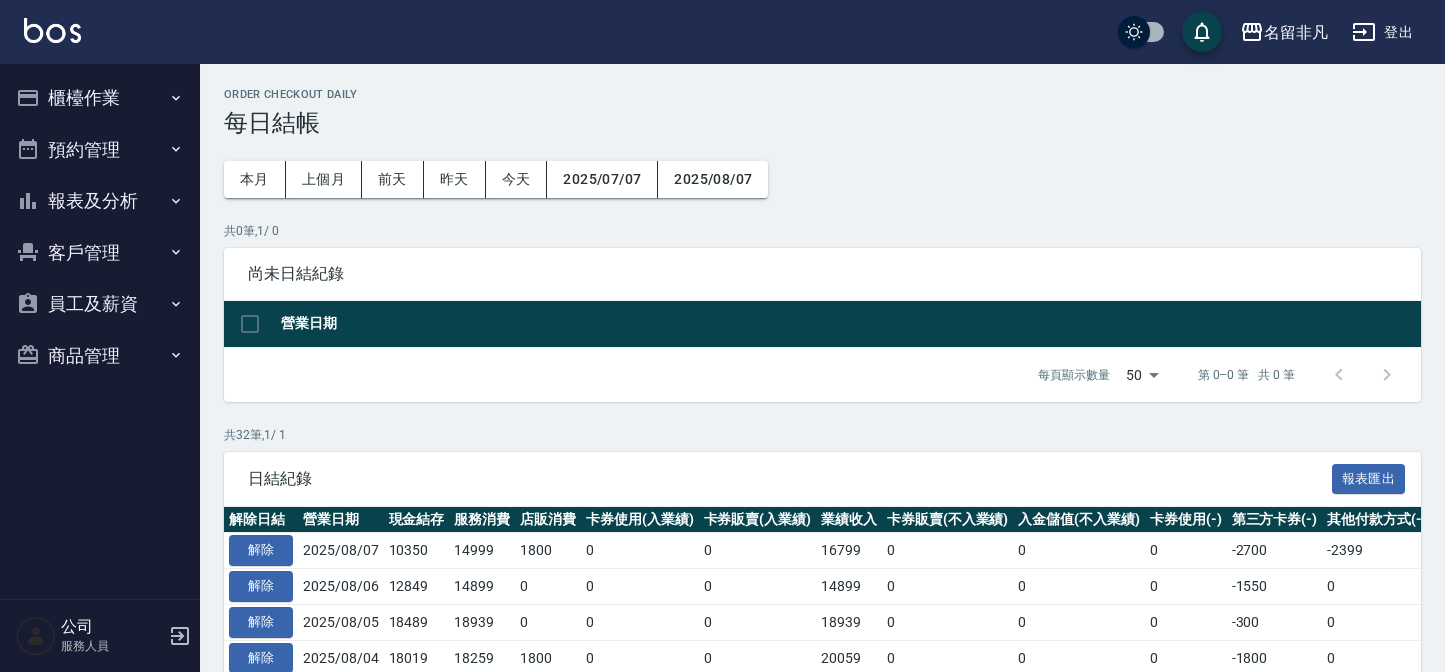 scroll, scrollTop: 0, scrollLeft: 0, axis: both 